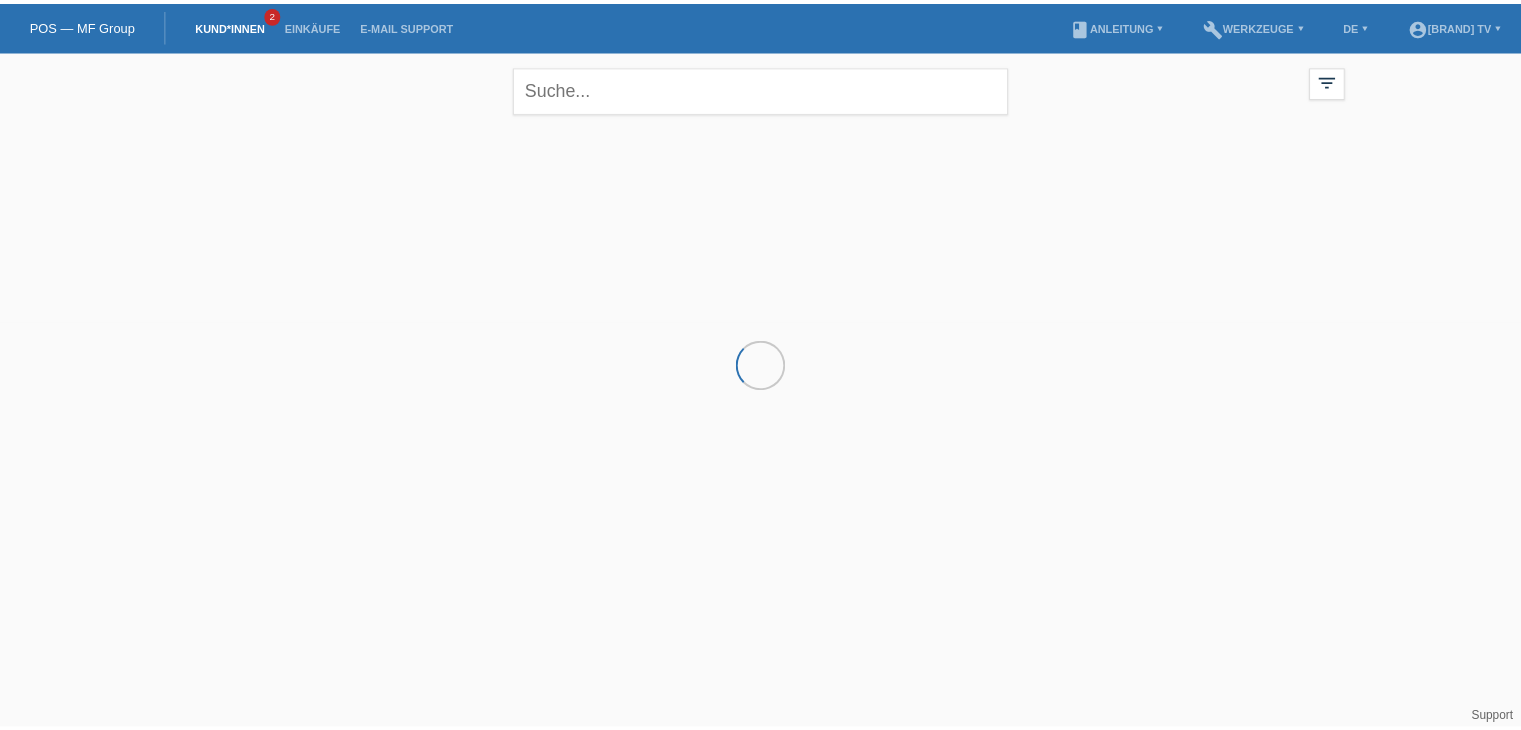 scroll, scrollTop: 0, scrollLeft: 0, axis: both 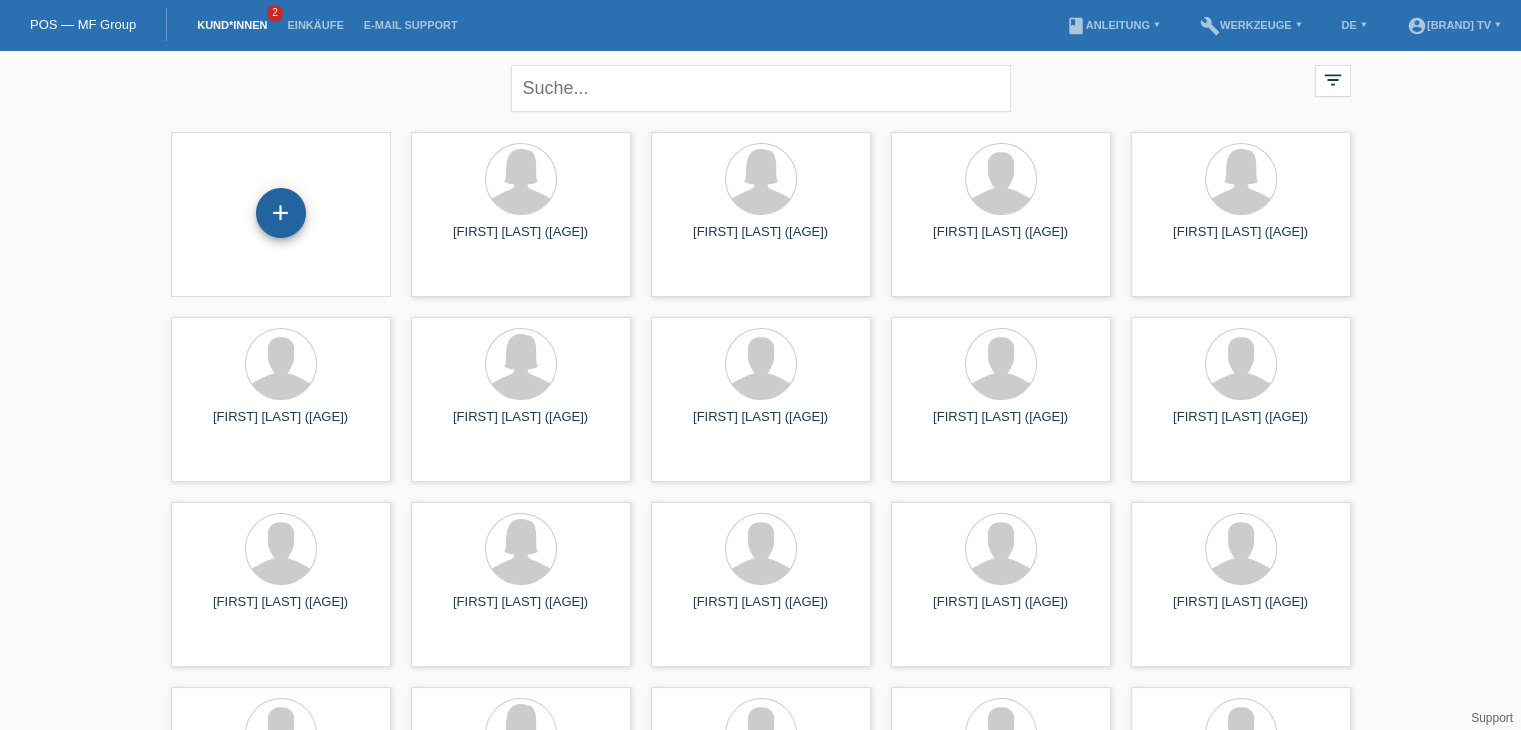 click on "+" at bounding box center (281, 213) 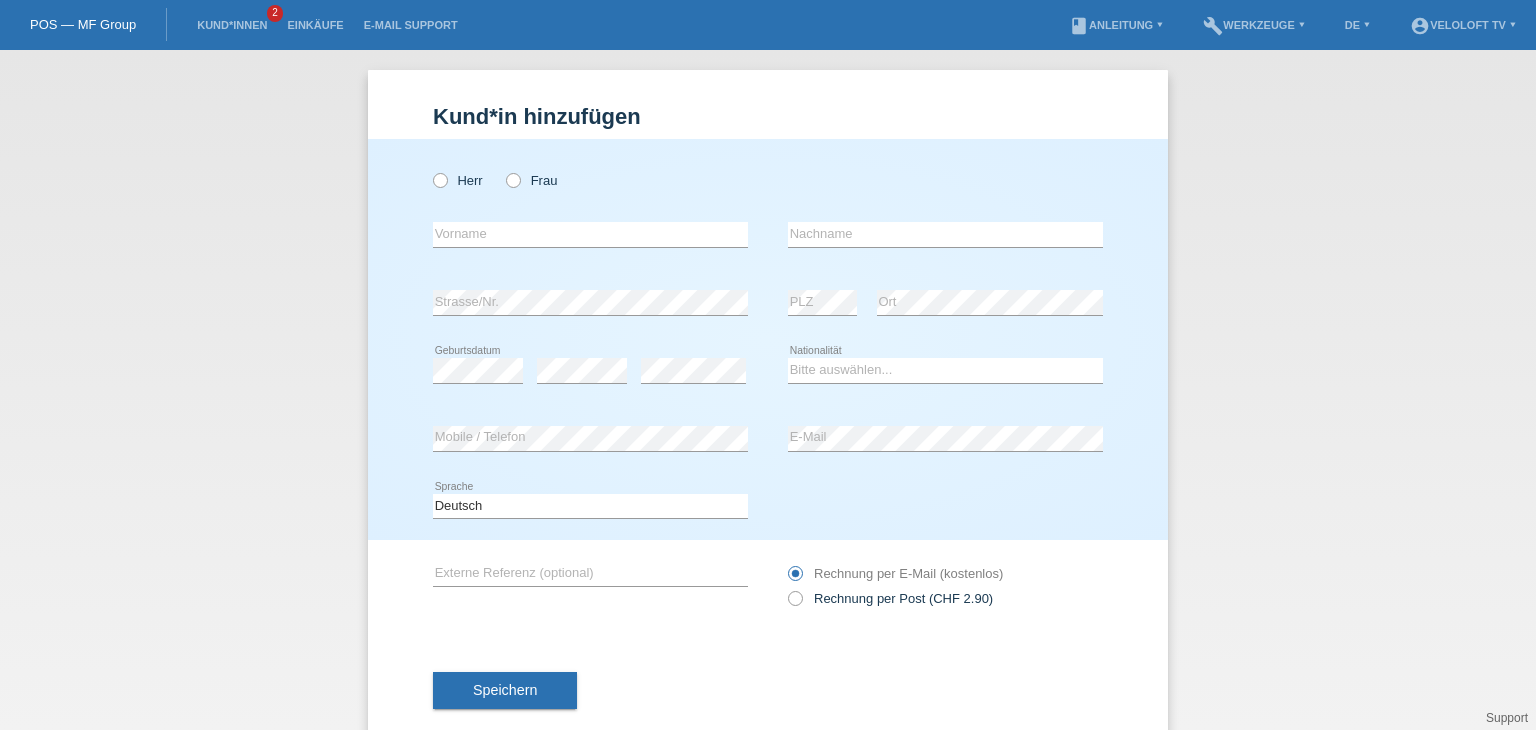 scroll, scrollTop: 0, scrollLeft: 0, axis: both 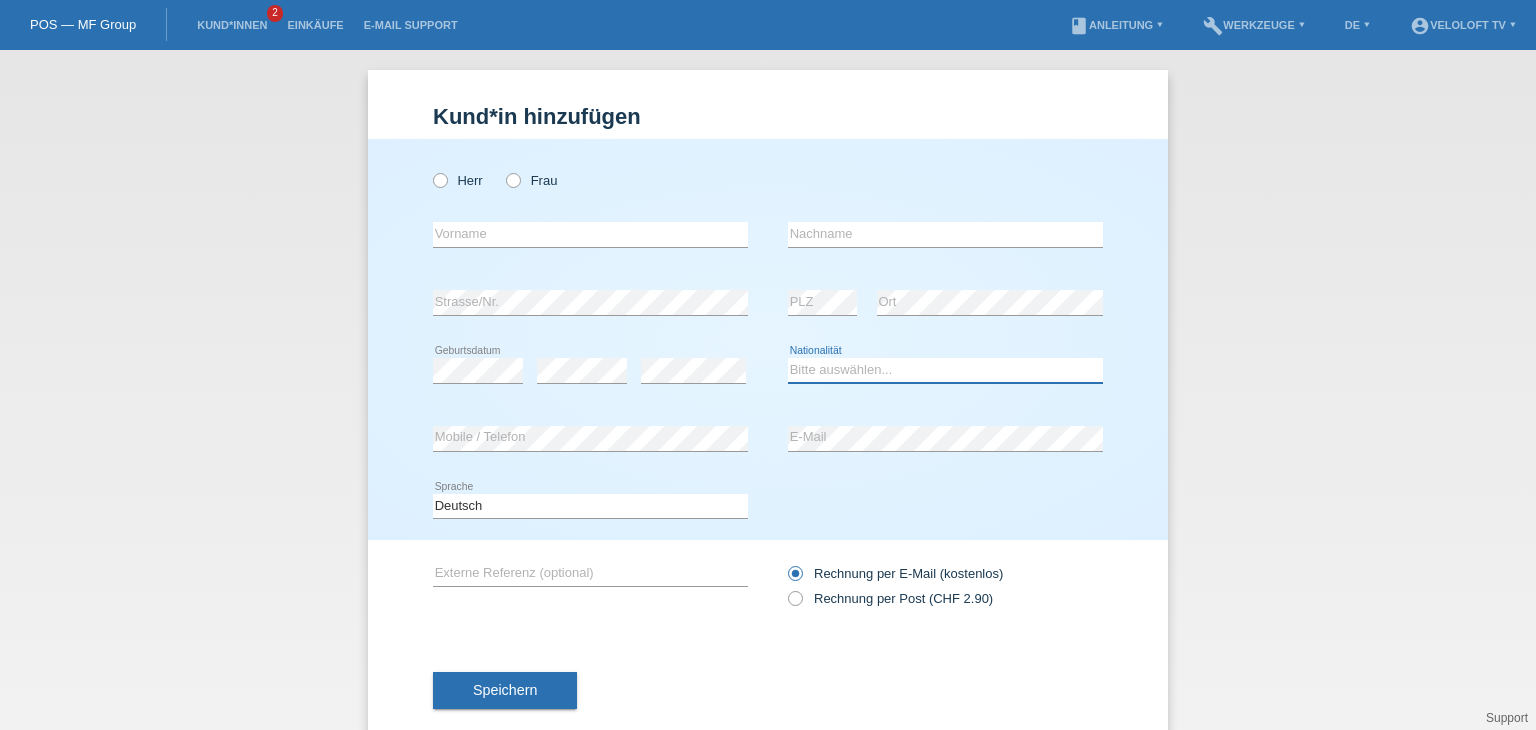click on "Bitte auswählen...
Schweiz
Deutschland
Liechtenstein
Österreich
------------
Afghanistan
Ägypten
Åland
Albanien
Algerien" at bounding box center (945, 370) 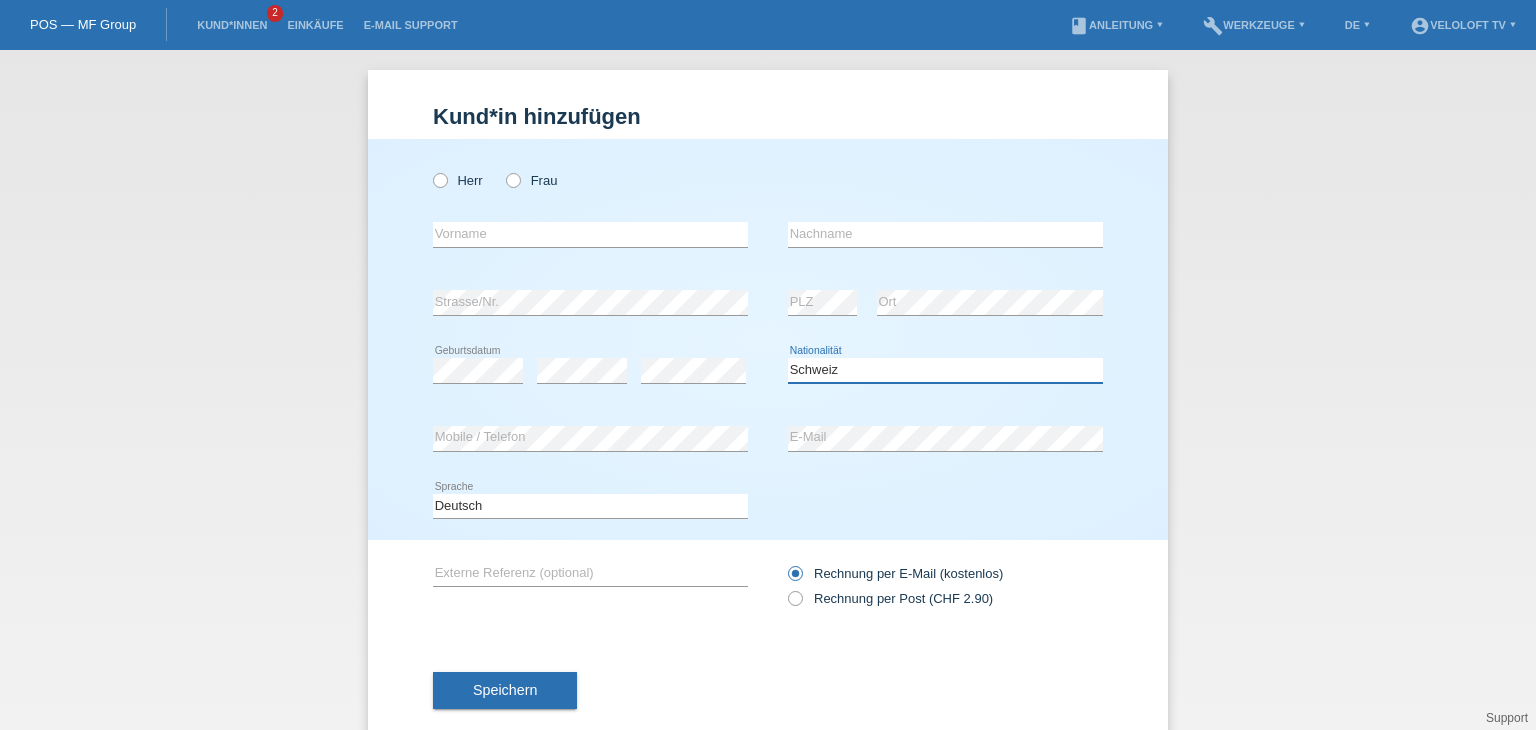 click on "Bitte auswählen...
Schweiz
Deutschland
Liechtenstein
Österreich
------------
Afghanistan
Ägypten
Åland
Albanien
Algerien" at bounding box center (945, 370) 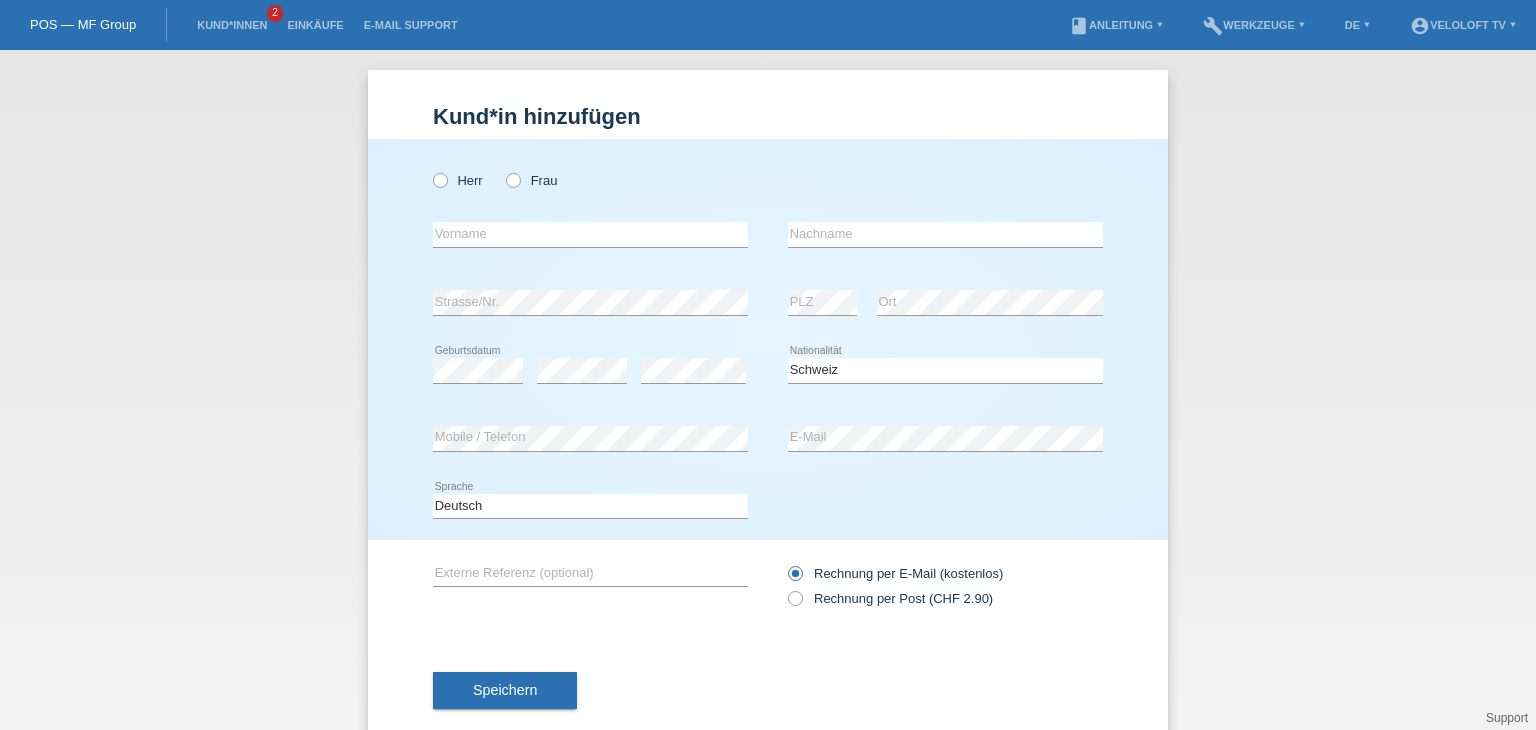 click on "error
Mobile / Telefon" at bounding box center (590, 439) 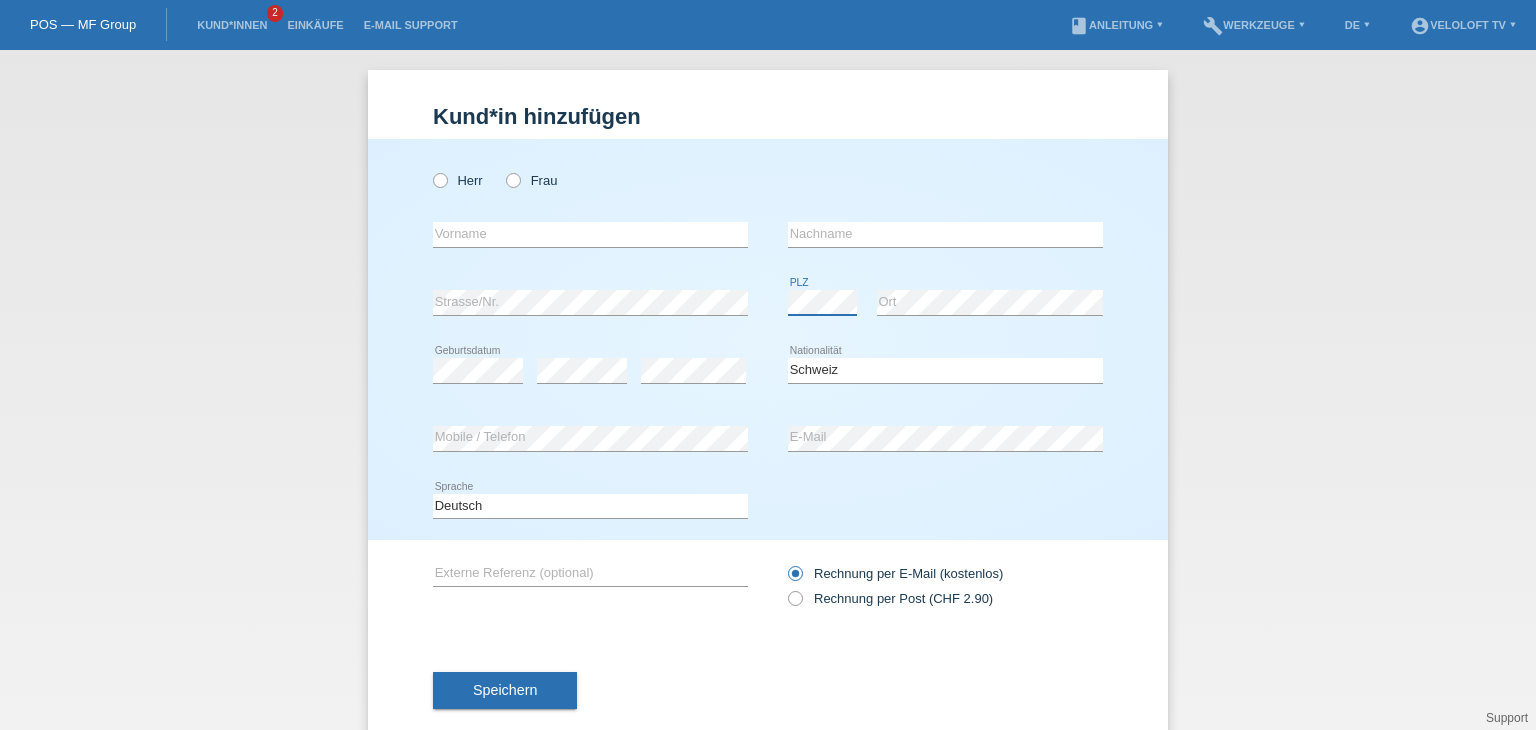 click on "error
PLZ" at bounding box center [822, 303] 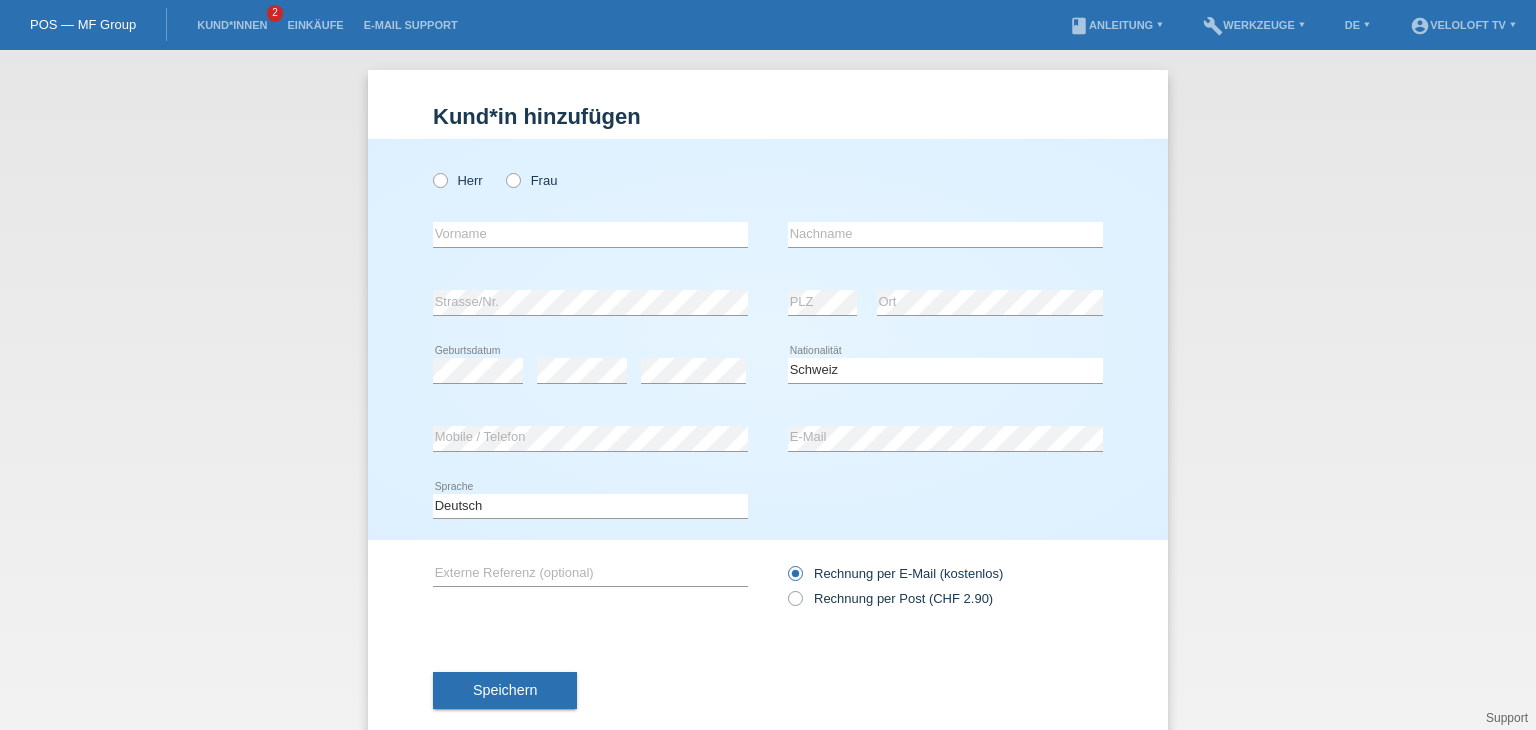 drag, startPoint x: 434, startPoint y: 181, endPoint x: 430, endPoint y: 101, distance: 80.09994 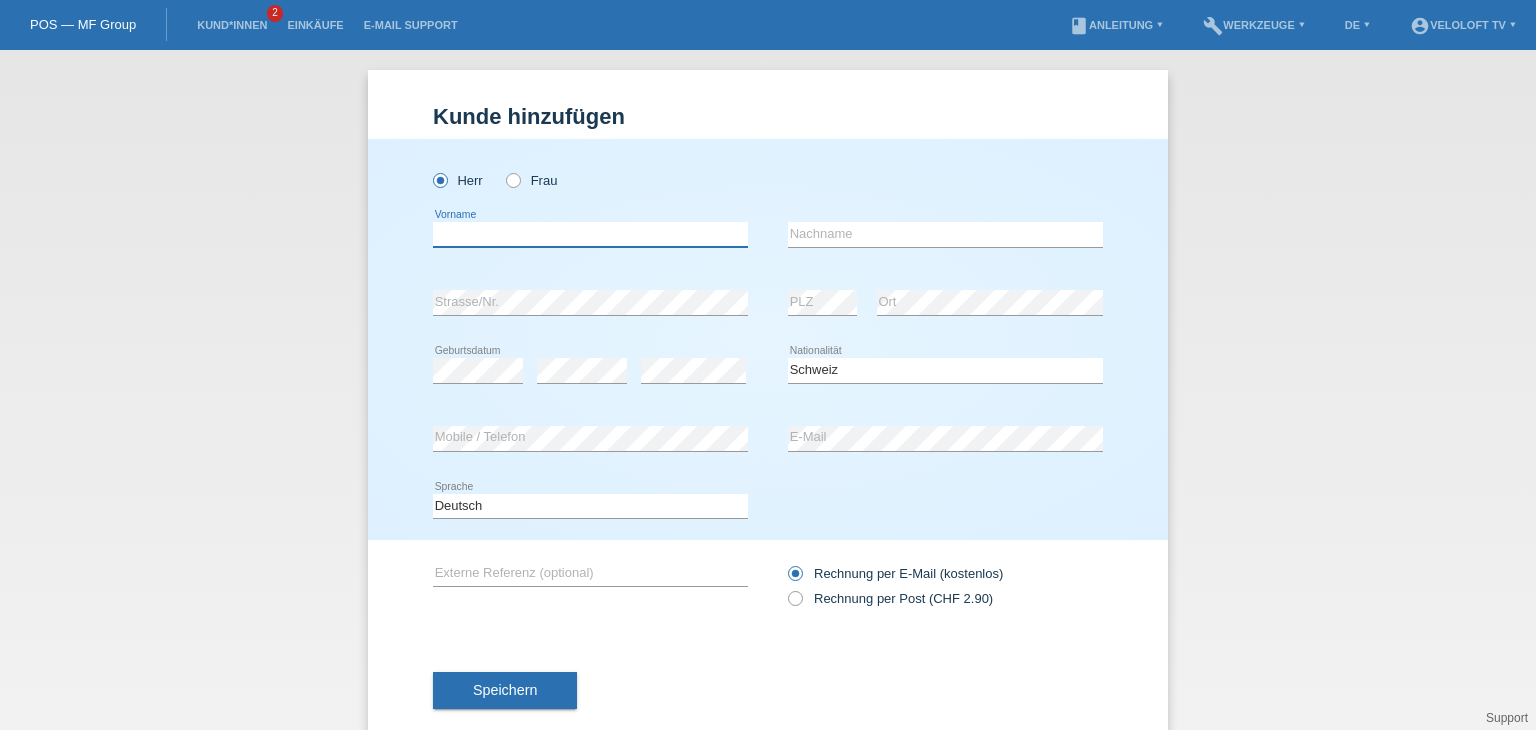 click at bounding box center [590, 234] 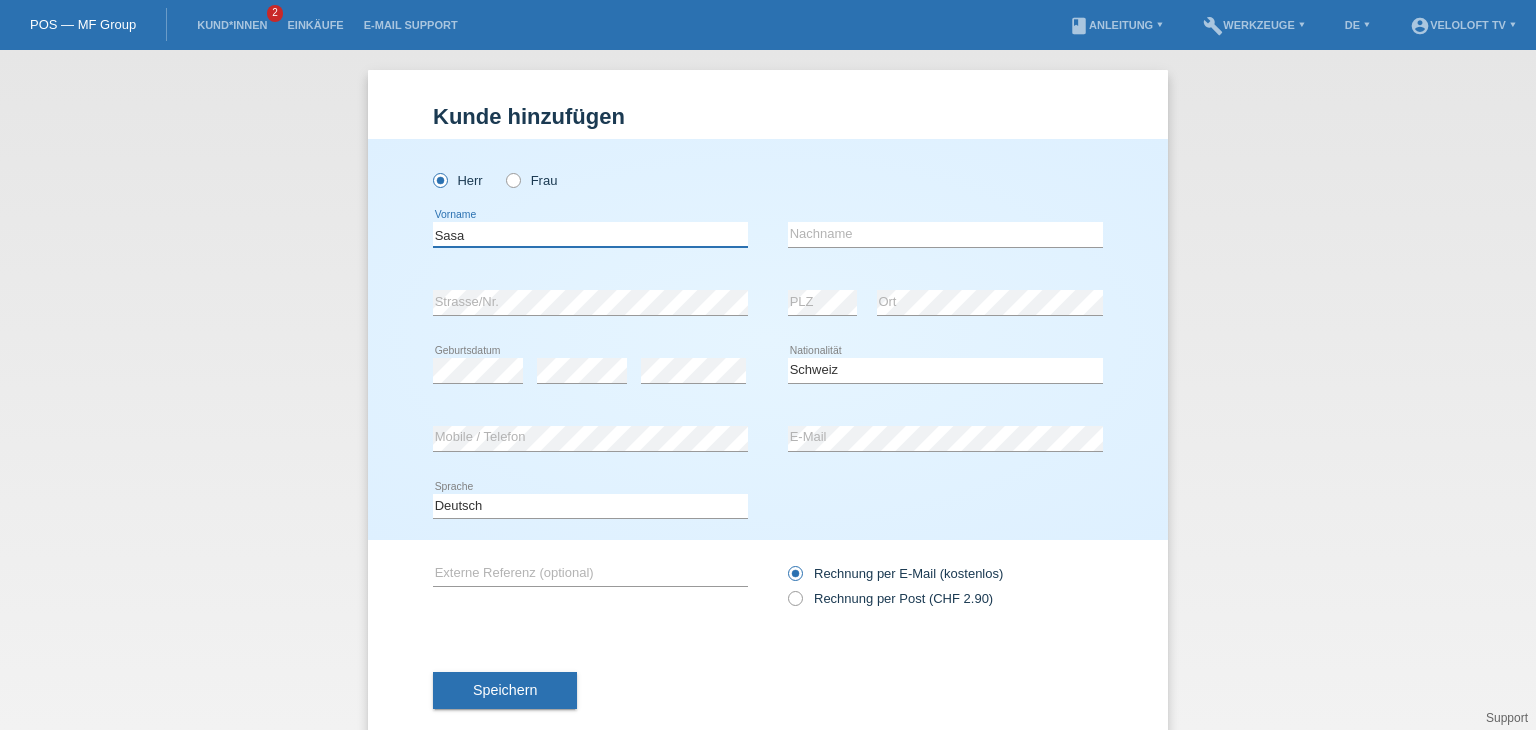 type on "Sasa" 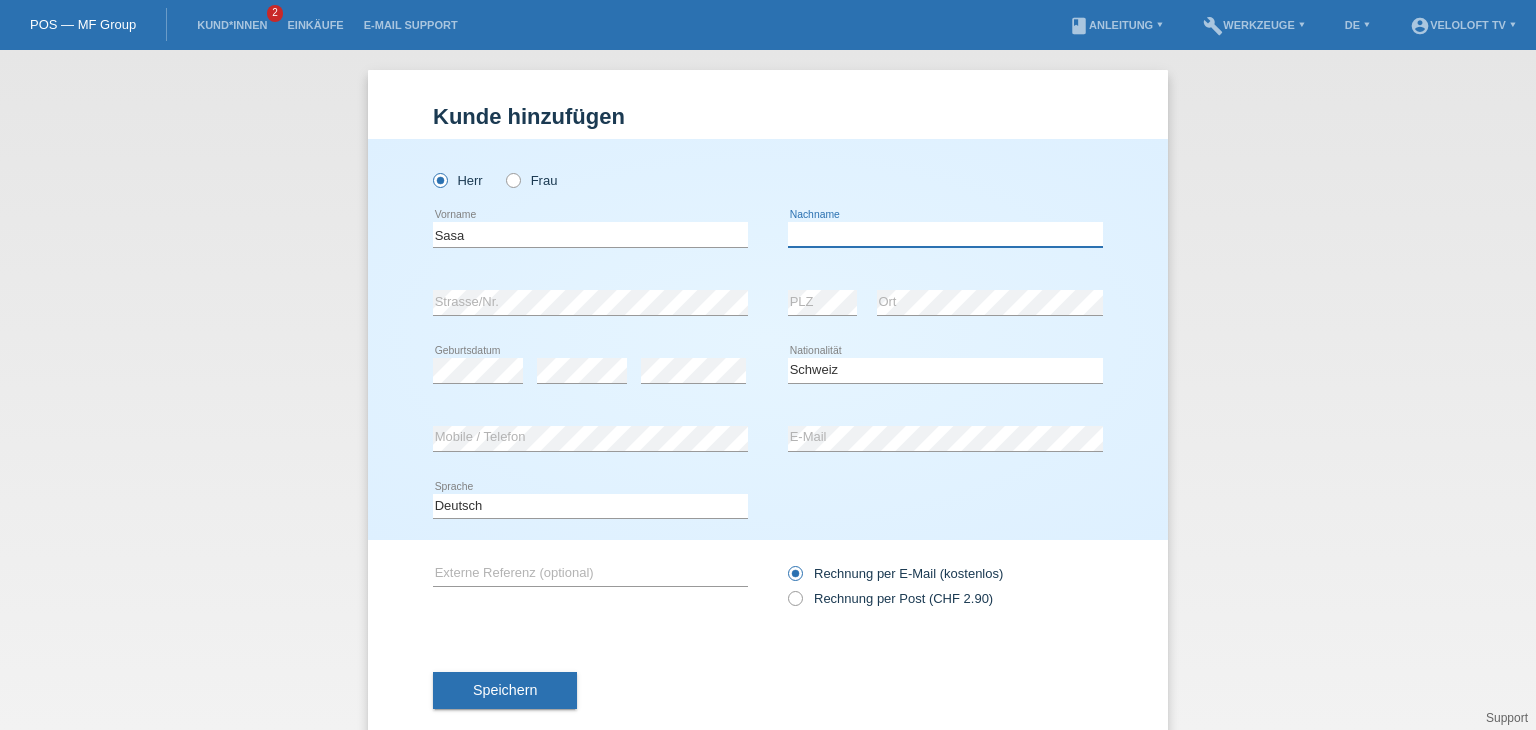 click at bounding box center (945, 234) 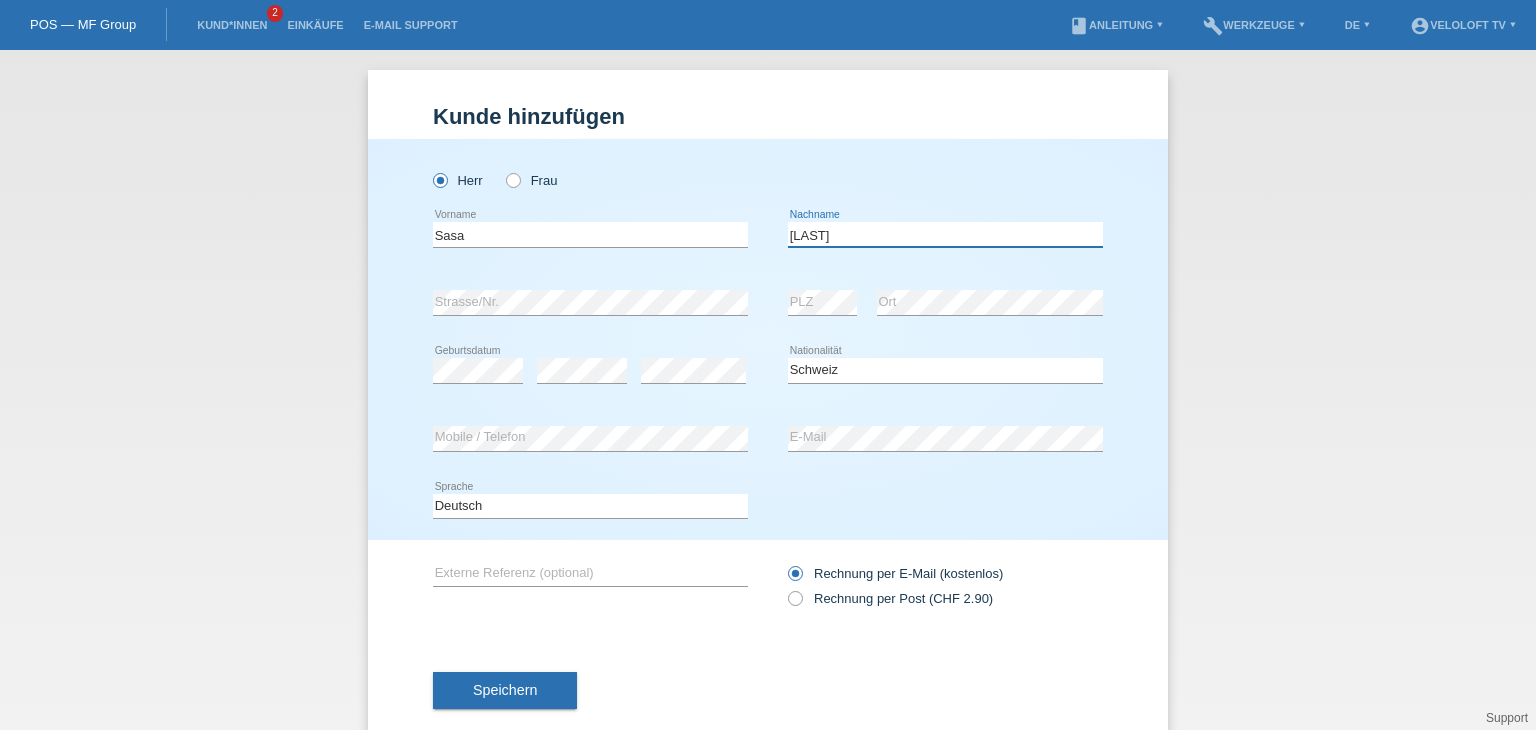 type on "Stojic" 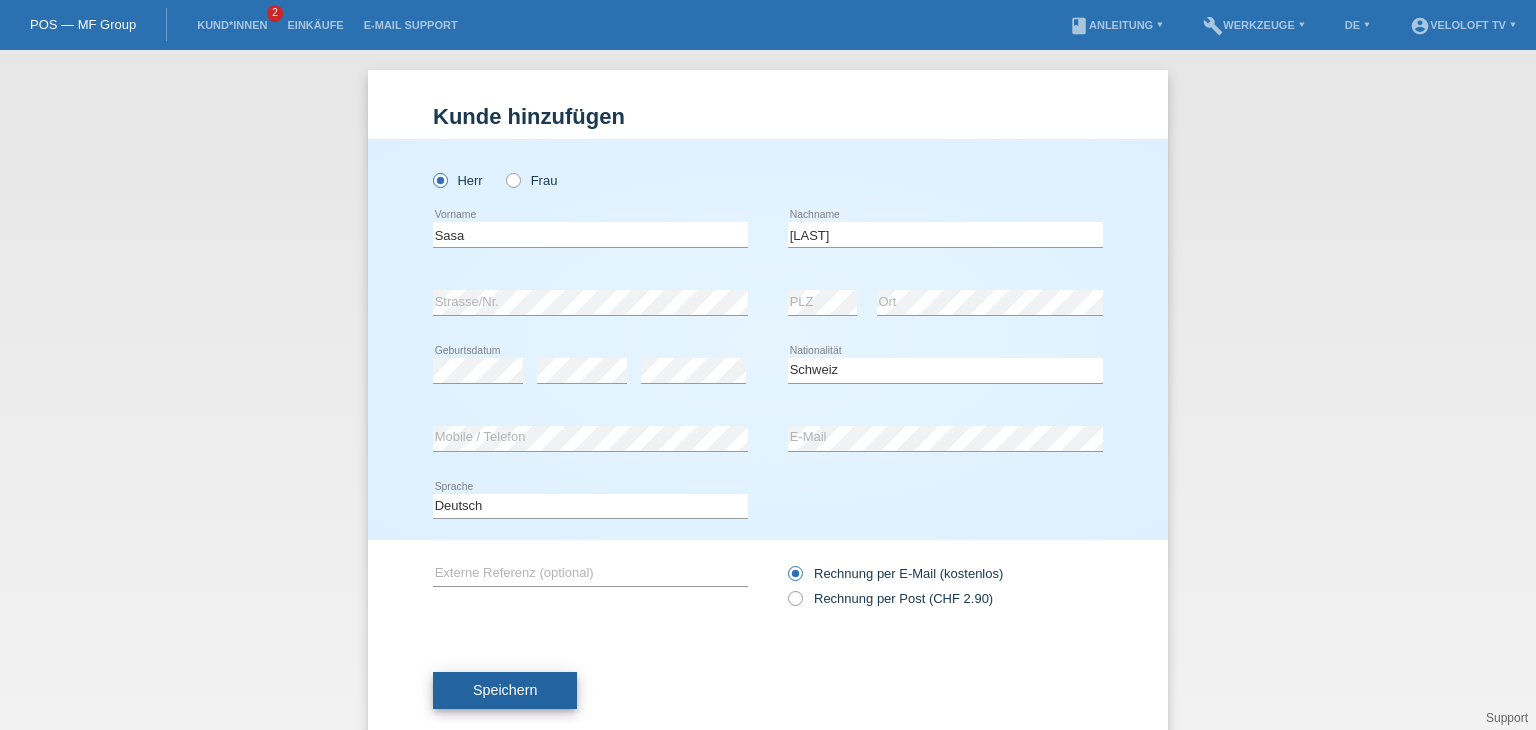 click on "Speichern" at bounding box center (505, 691) 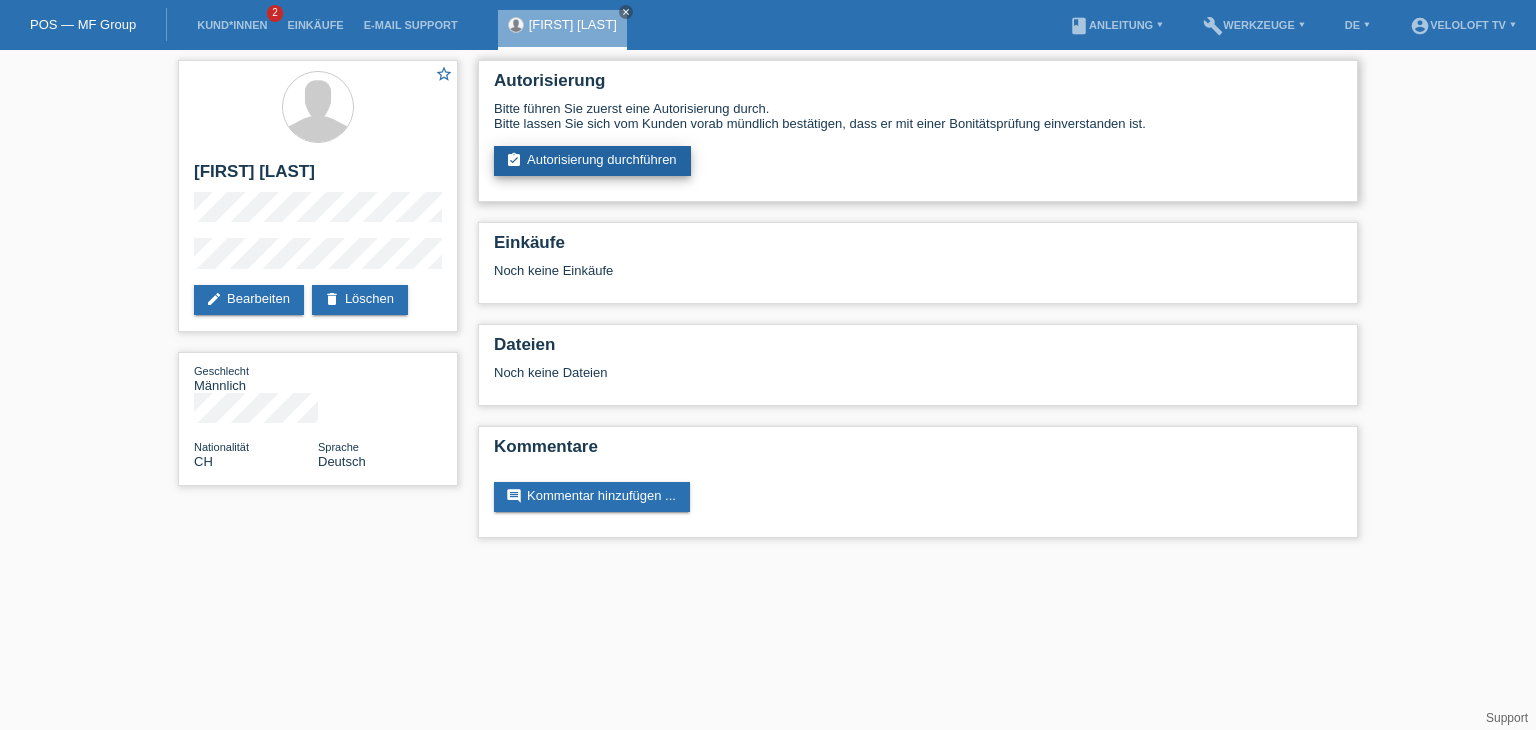 scroll, scrollTop: 0, scrollLeft: 0, axis: both 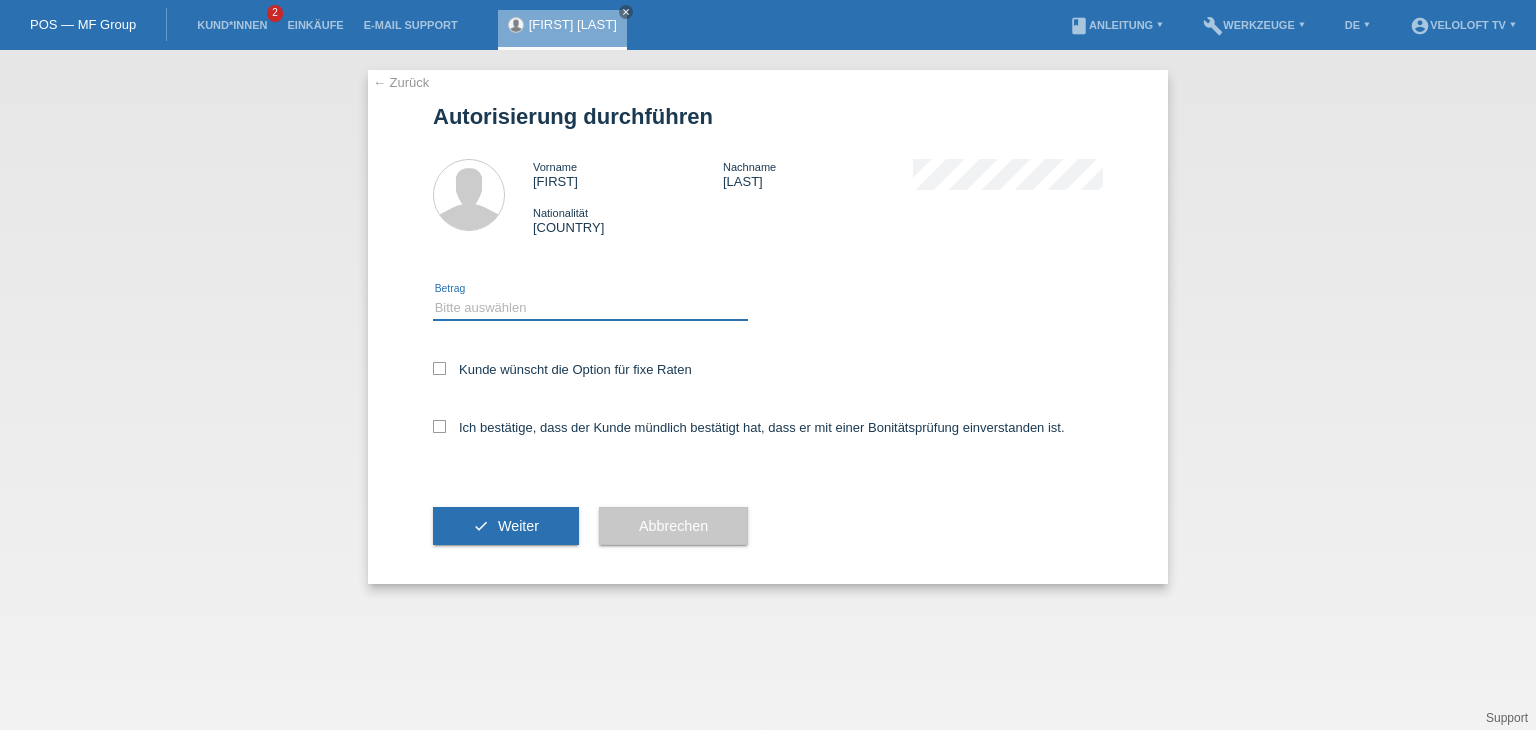 click on "Bitte auswählen
CHF 1.00 - CHF 499.00
CHF 500.00 - CHF 1'999.00
CHF 2'000.00 - CHF 15'000.00" at bounding box center (590, 308) 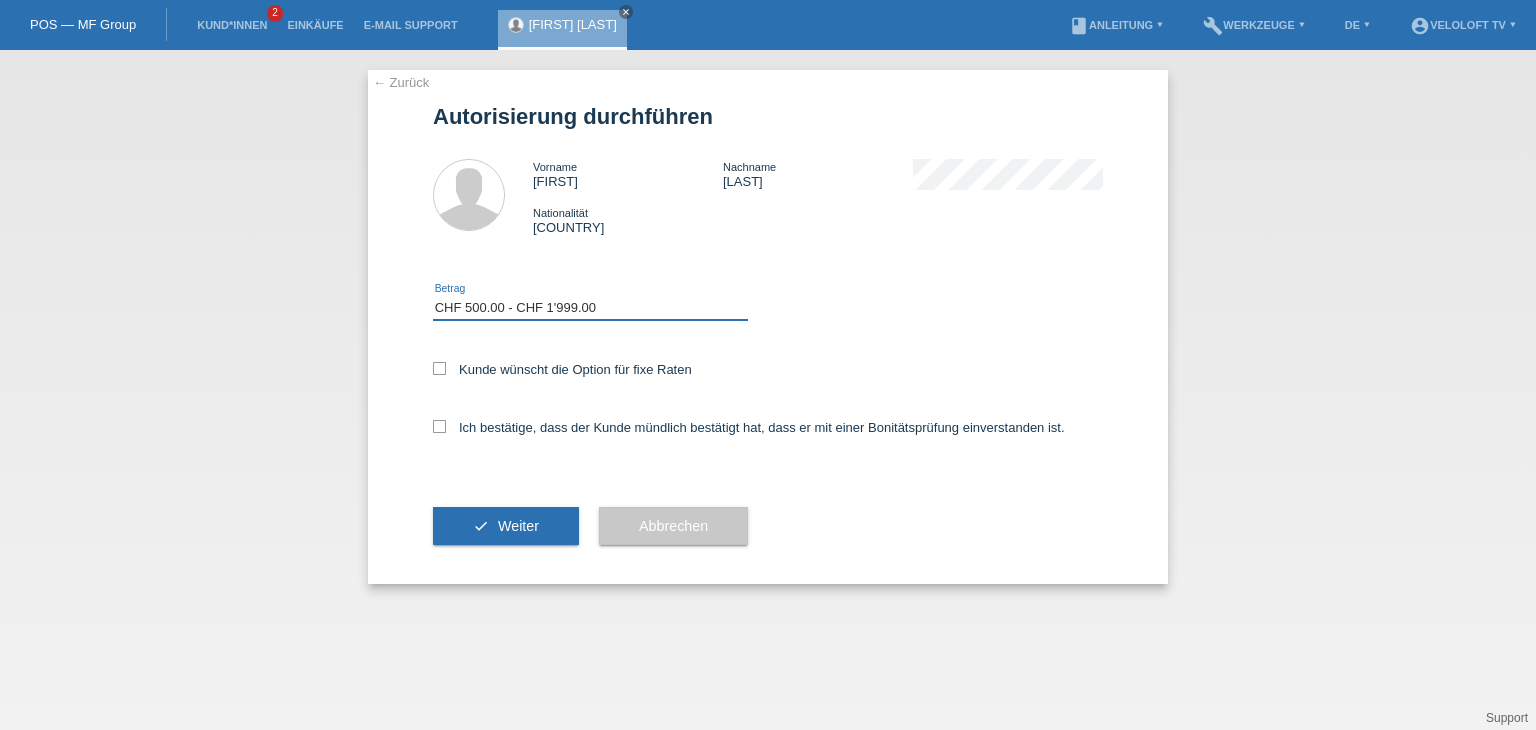 click on "Bitte auswählen
CHF 1.00 - CHF 499.00
CHF 500.00 - CHF 1'999.00
CHF 2'000.00 - CHF 15'000.00" at bounding box center [590, 308] 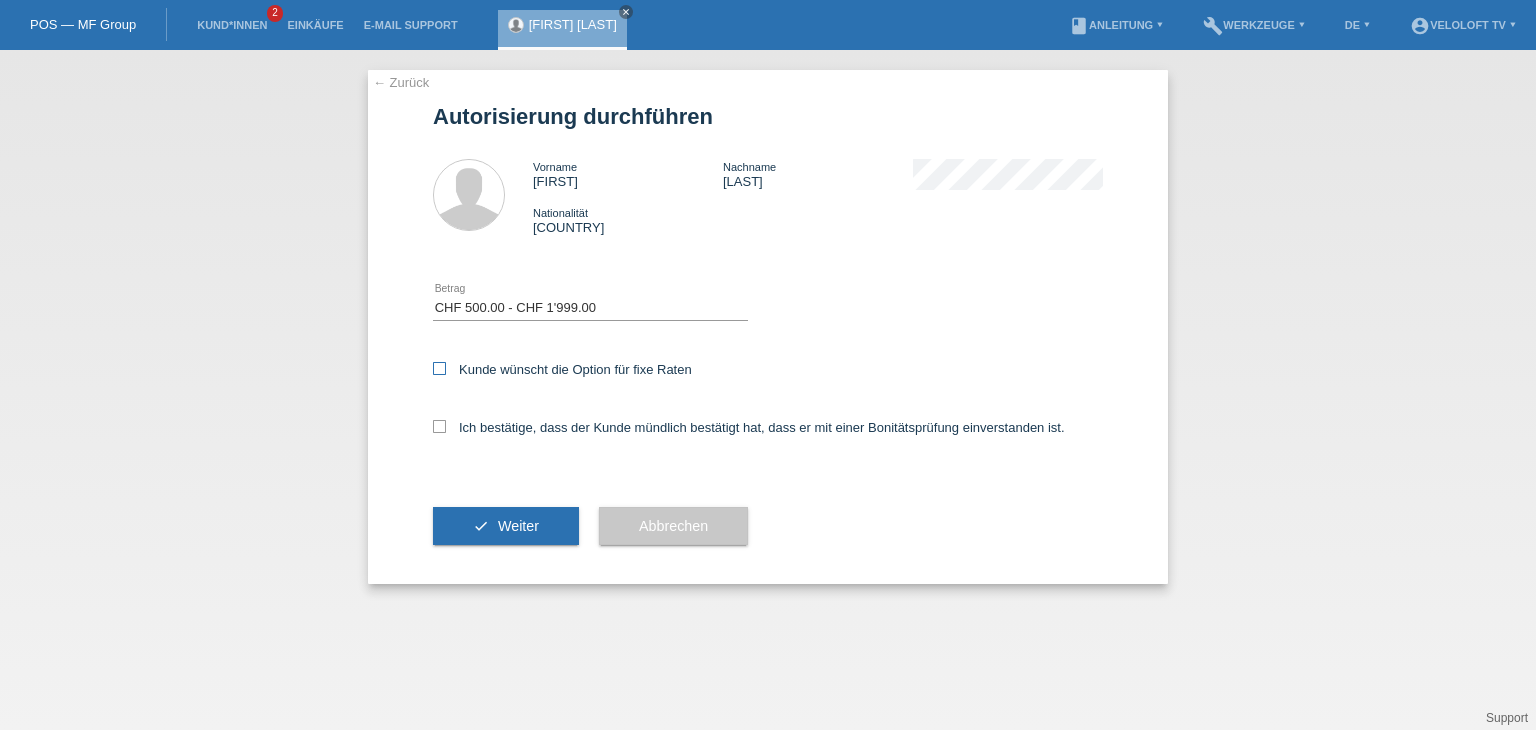 click on "Kunde wünscht die Option für fixe Raten" at bounding box center [562, 369] 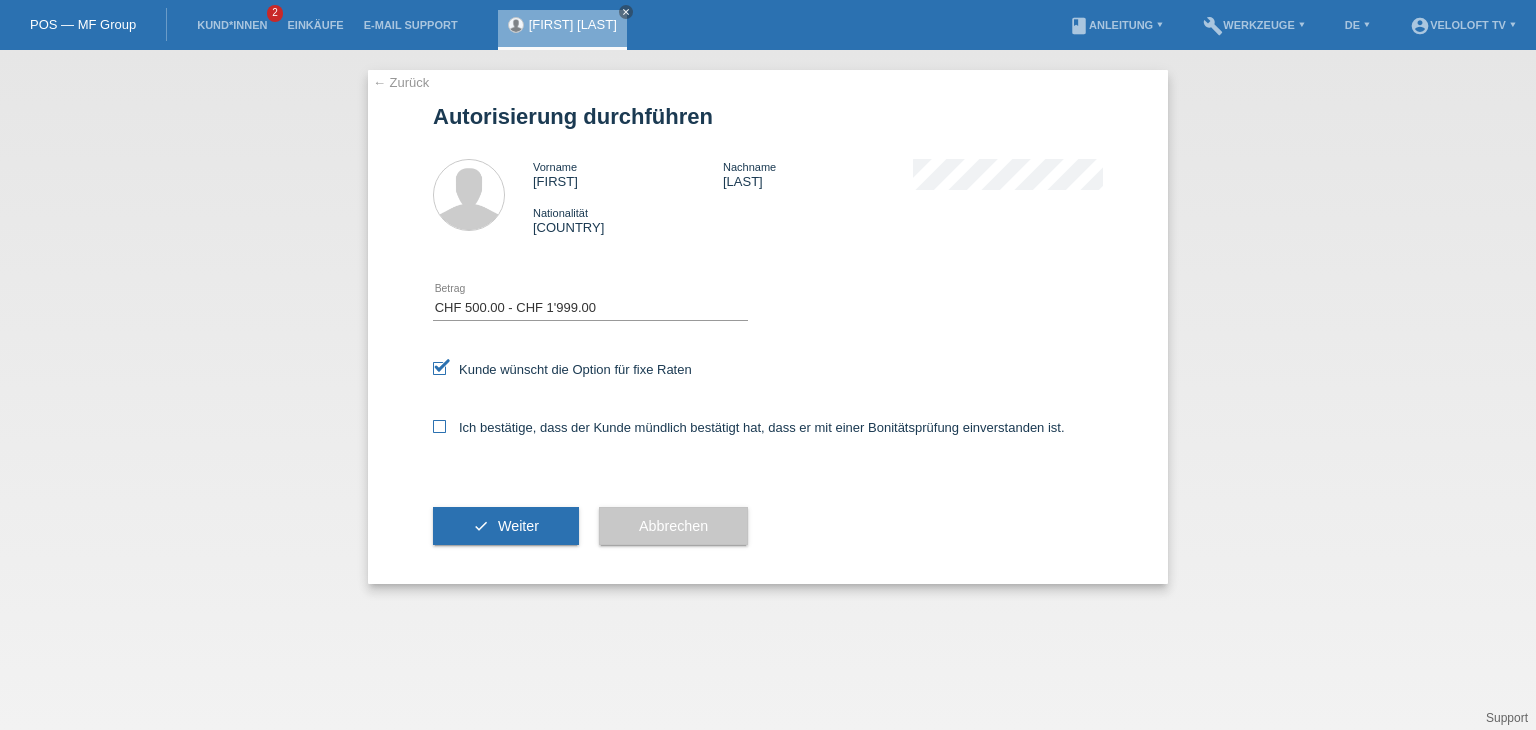 click on "Ich bestätige, dass der Kunde mündlich bestätigt hat, dass er mit einer Bonitätsprüfung einverstanden ist." at bounding box center (749, 427) 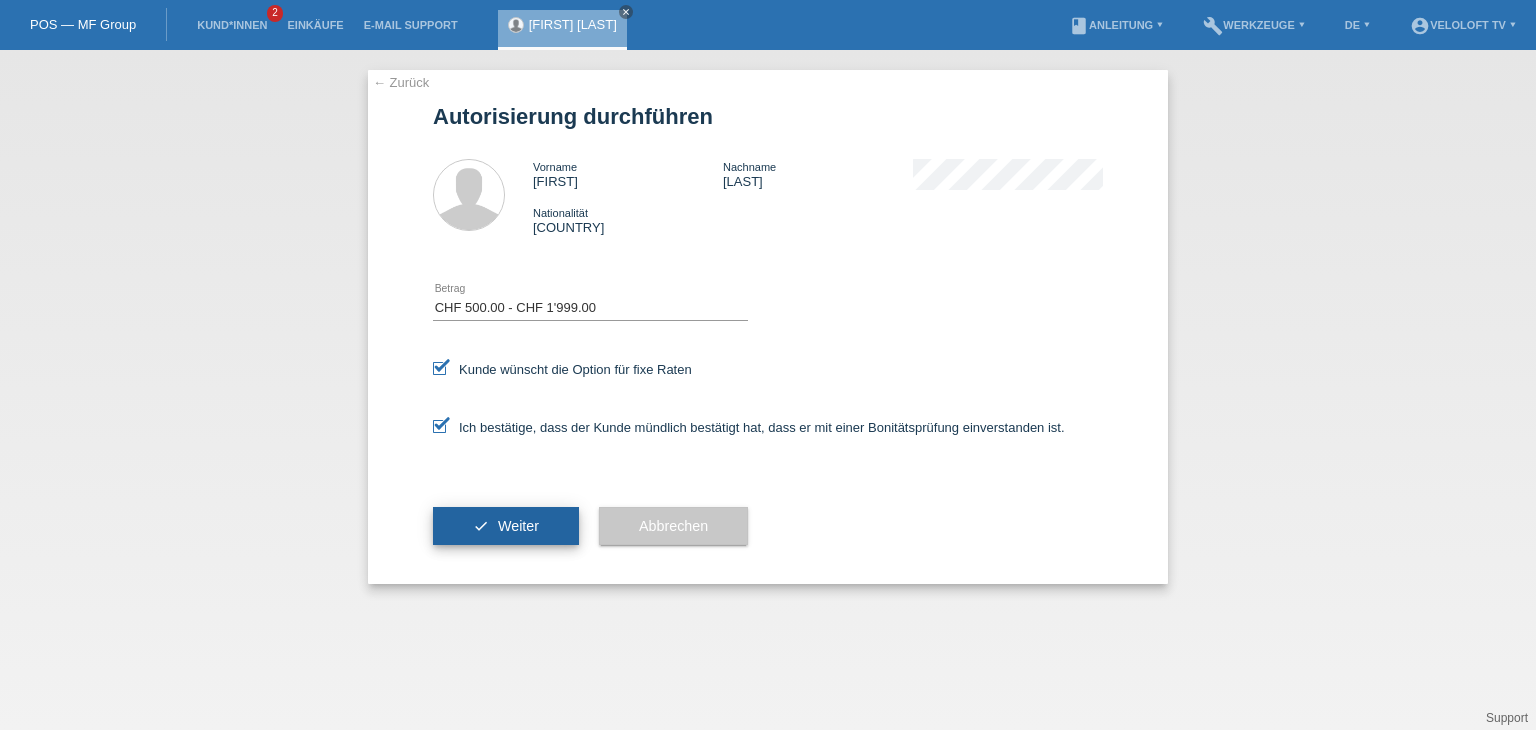 drag, startPoint x: 494, startPoint y: 541, endPoint x: 548, endPoint y: 523, distance: 56.920998 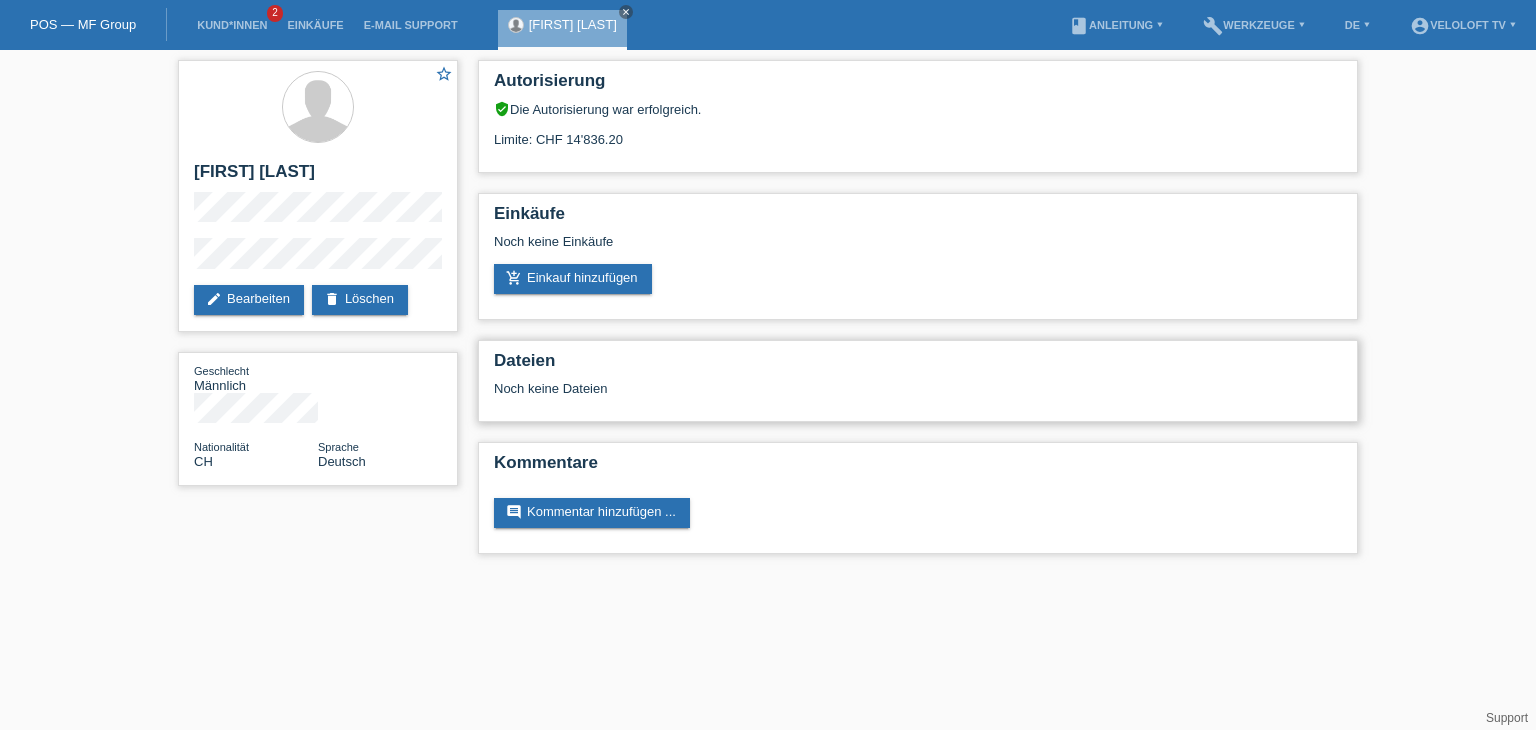 scroll, scrollTop: 0, scrollLeft: 0, axis: both 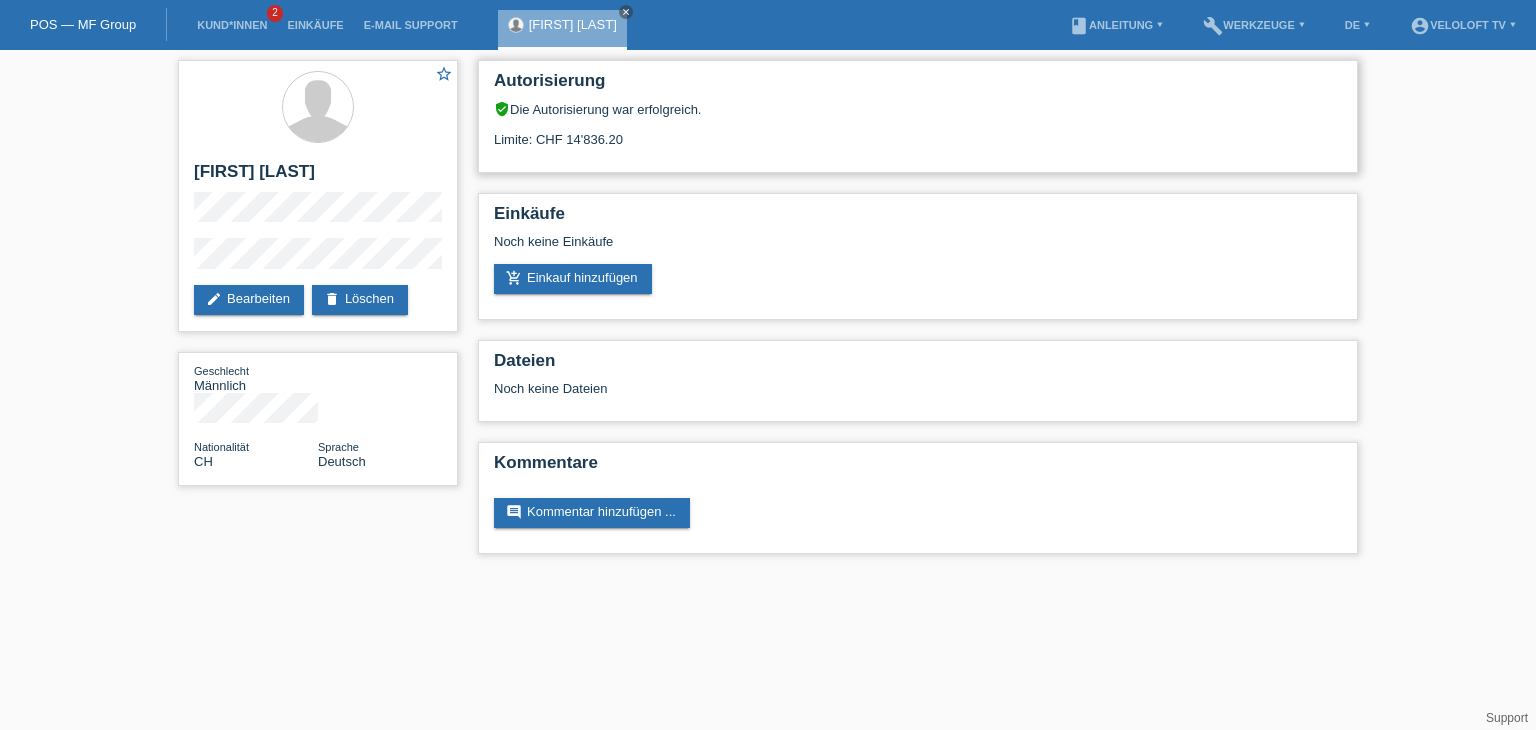 drag, startPoint x: 539, startPoint y: 138, endPoint x: 650, endPoint y: 131, distance: 111.220505 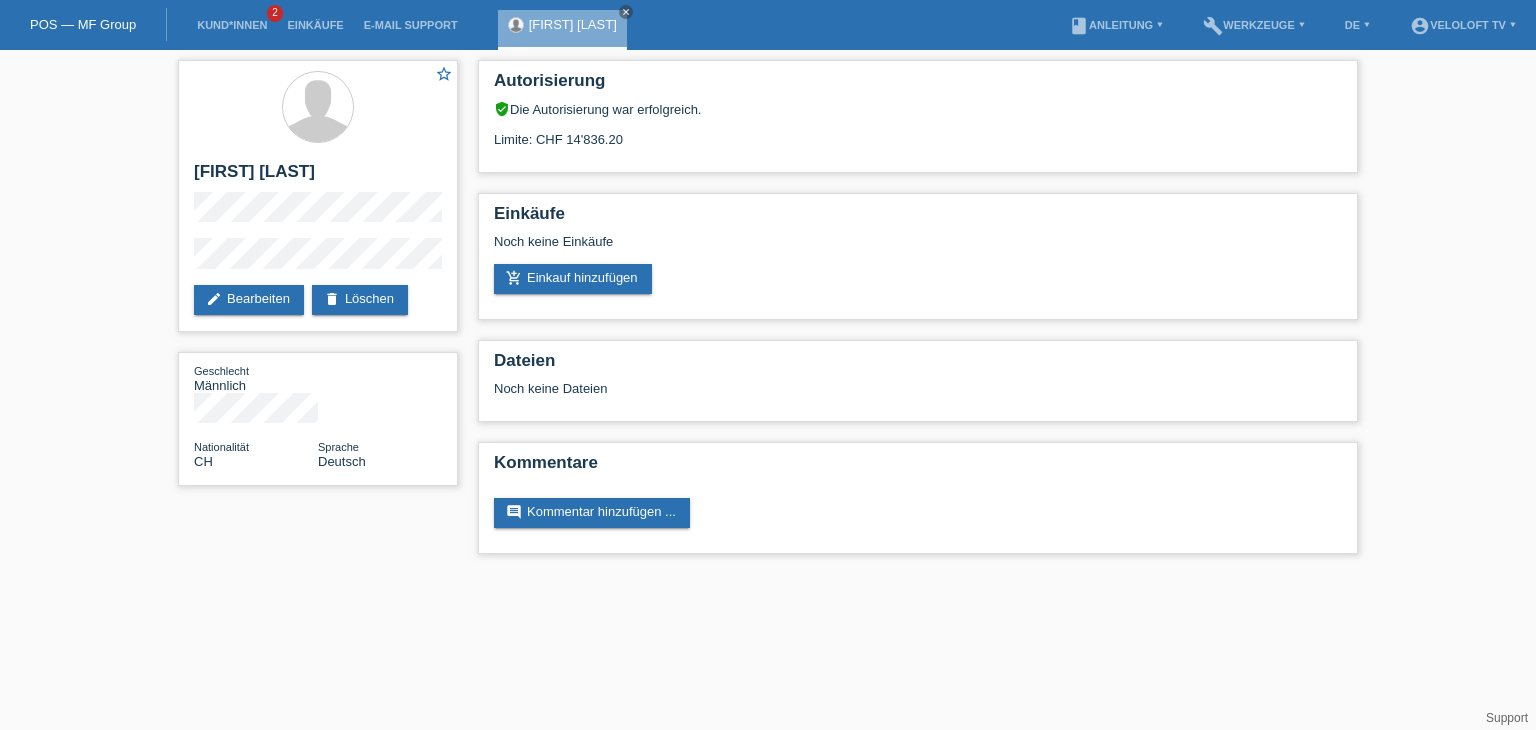 copy on "CHF 14'836.20" 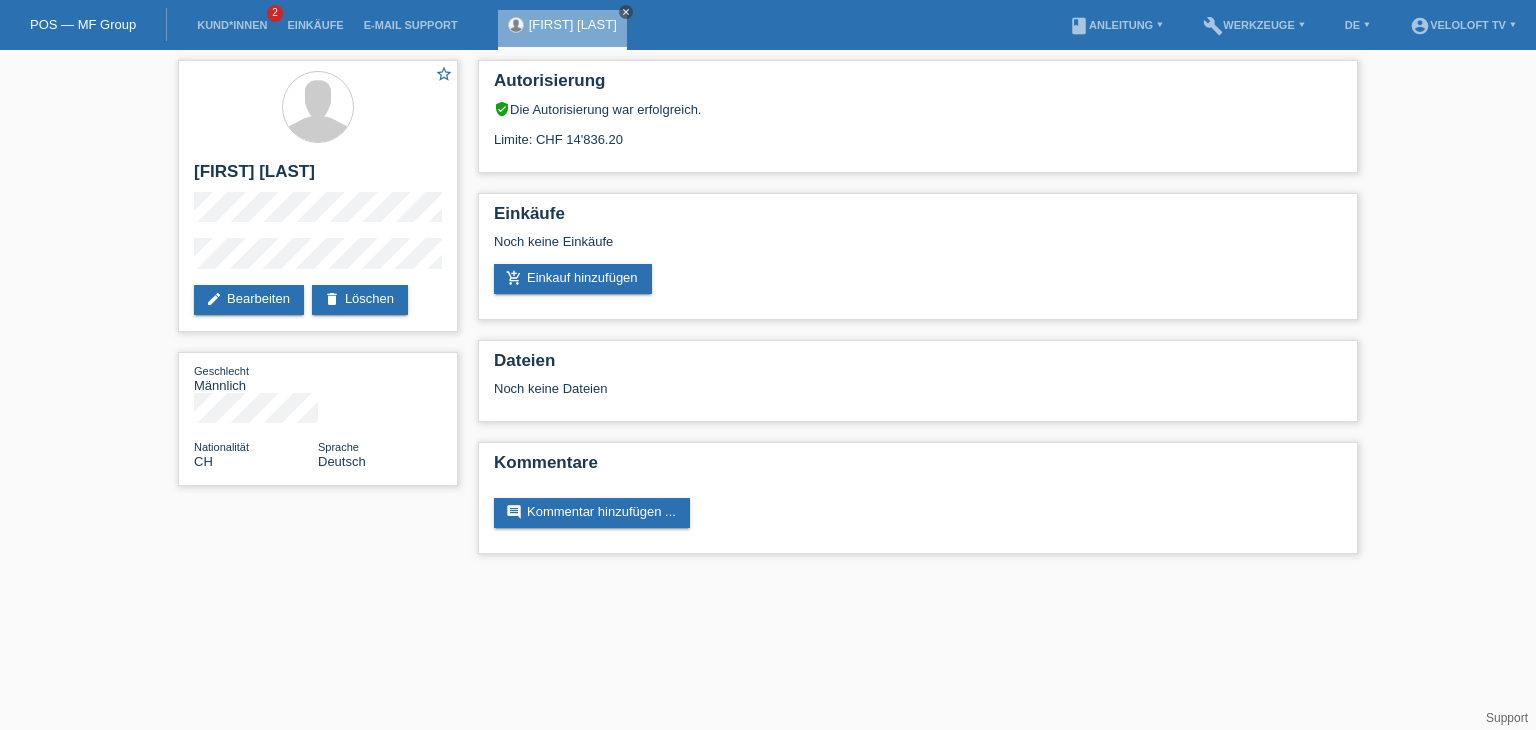 drag, startPoint x: 602, startPoint y: 18, endPoint x: 387, endPoint y: 25, distance: 215.11392 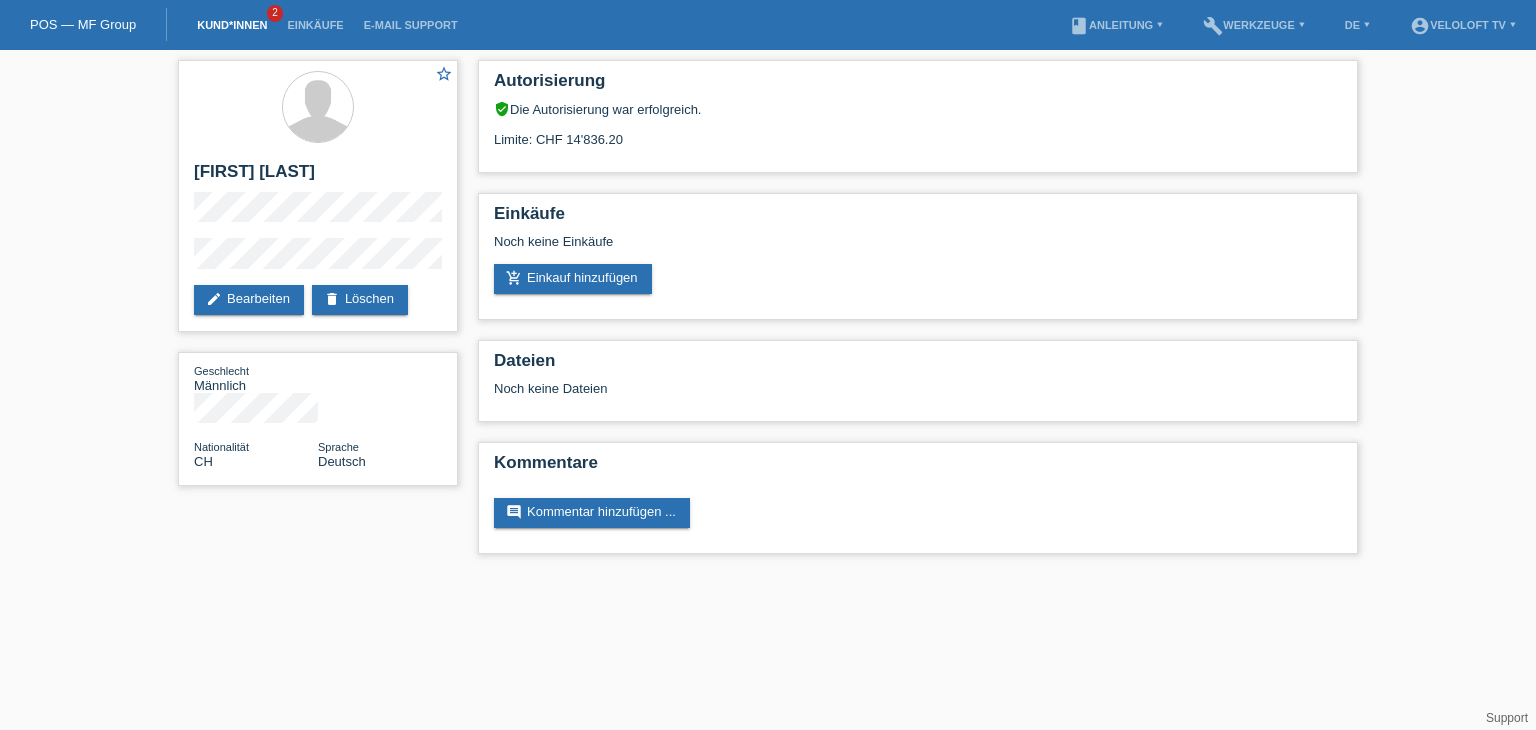click on "Kund*innen" at bounding box center (232, 25) 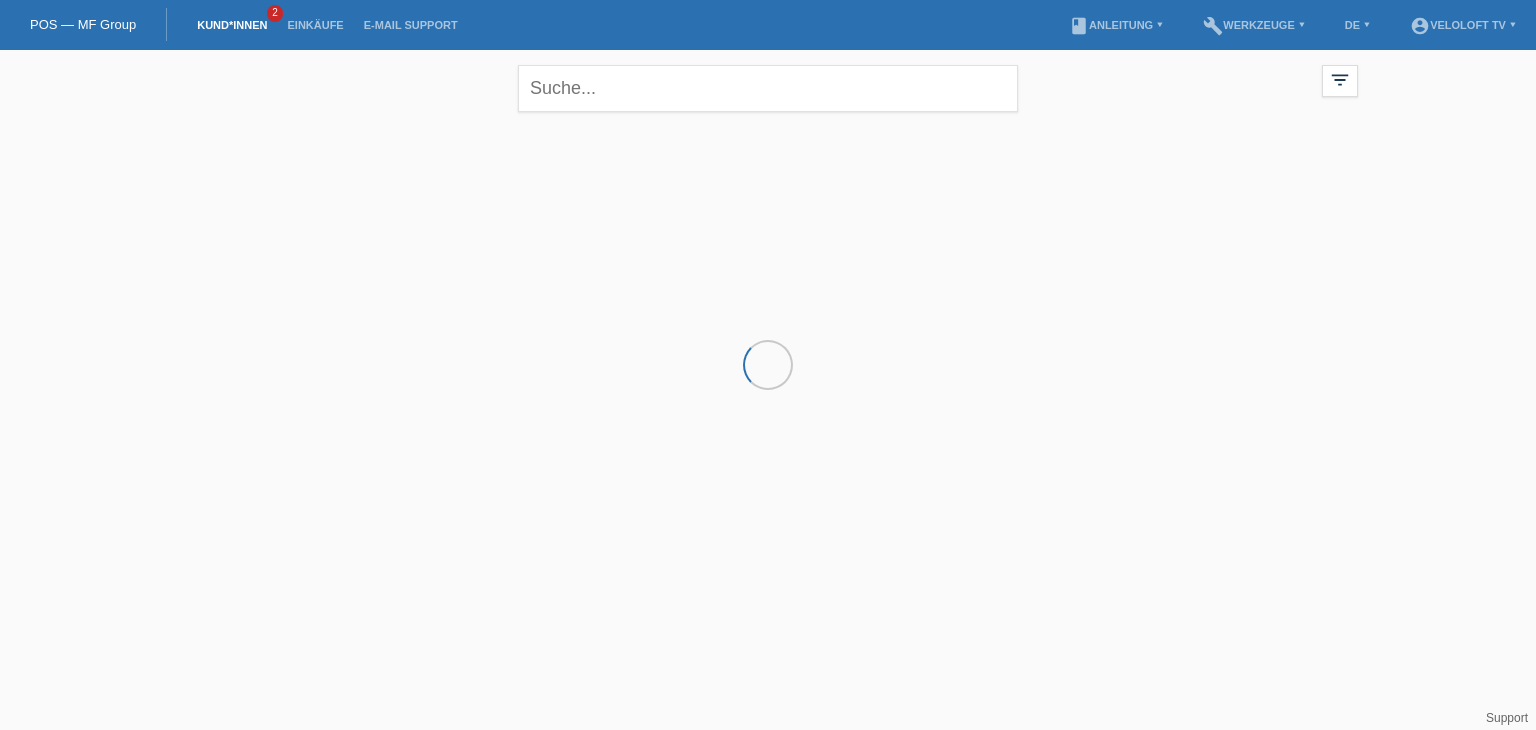 scroll, scrollTop: 0, scrollLeft: 0, axis: both 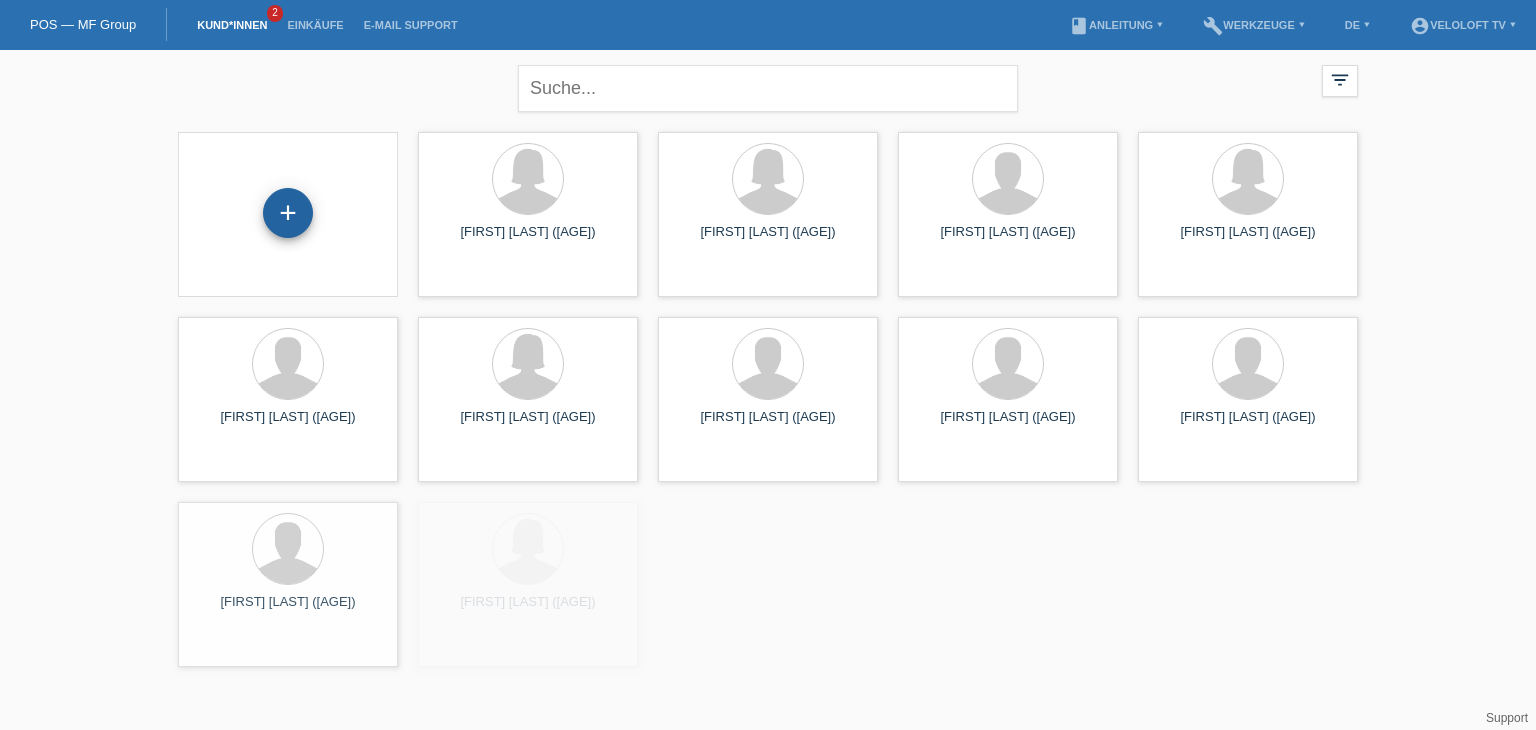 click on "+" at bounding box center (288, 213) 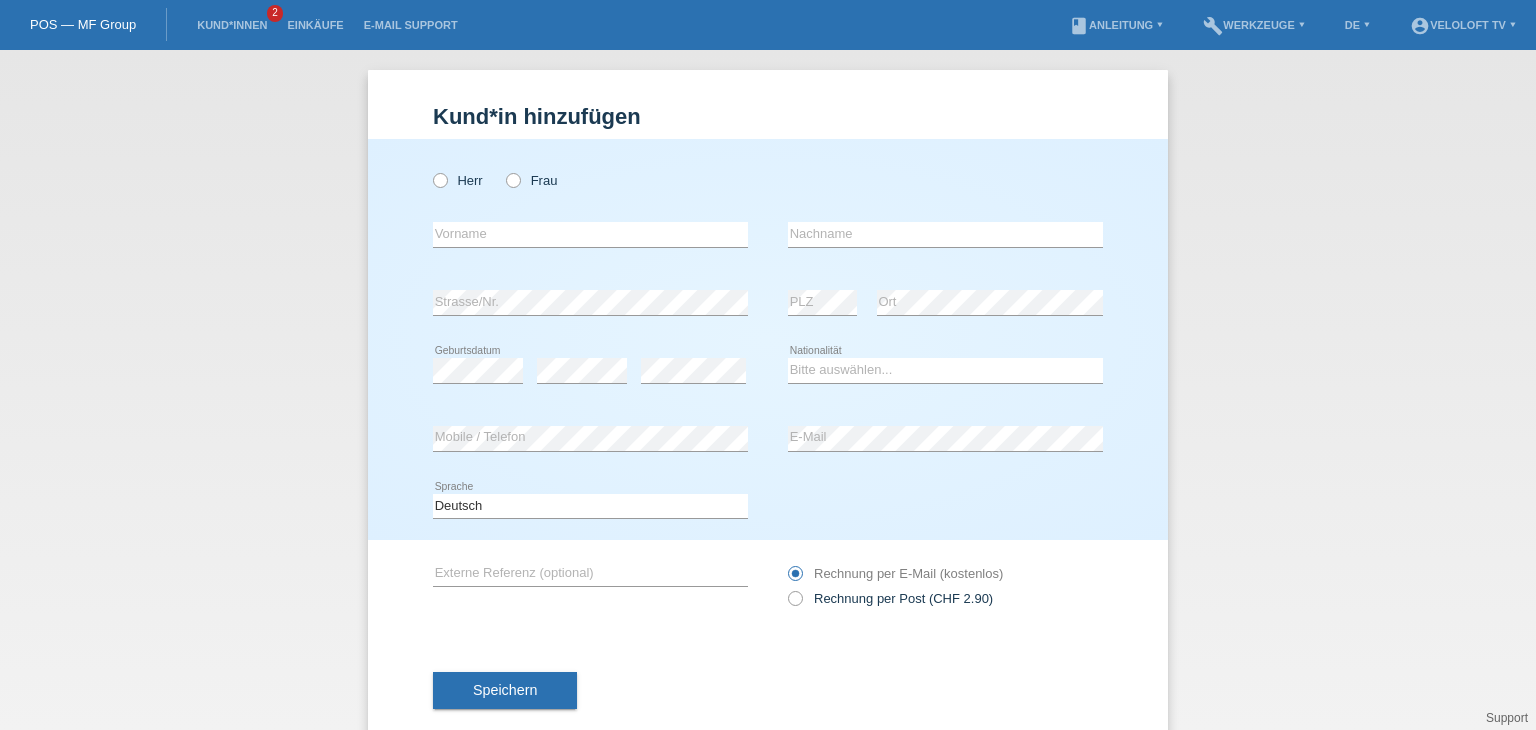 scroll, scrollTop: 0, scrollLeft: 0, axis: both 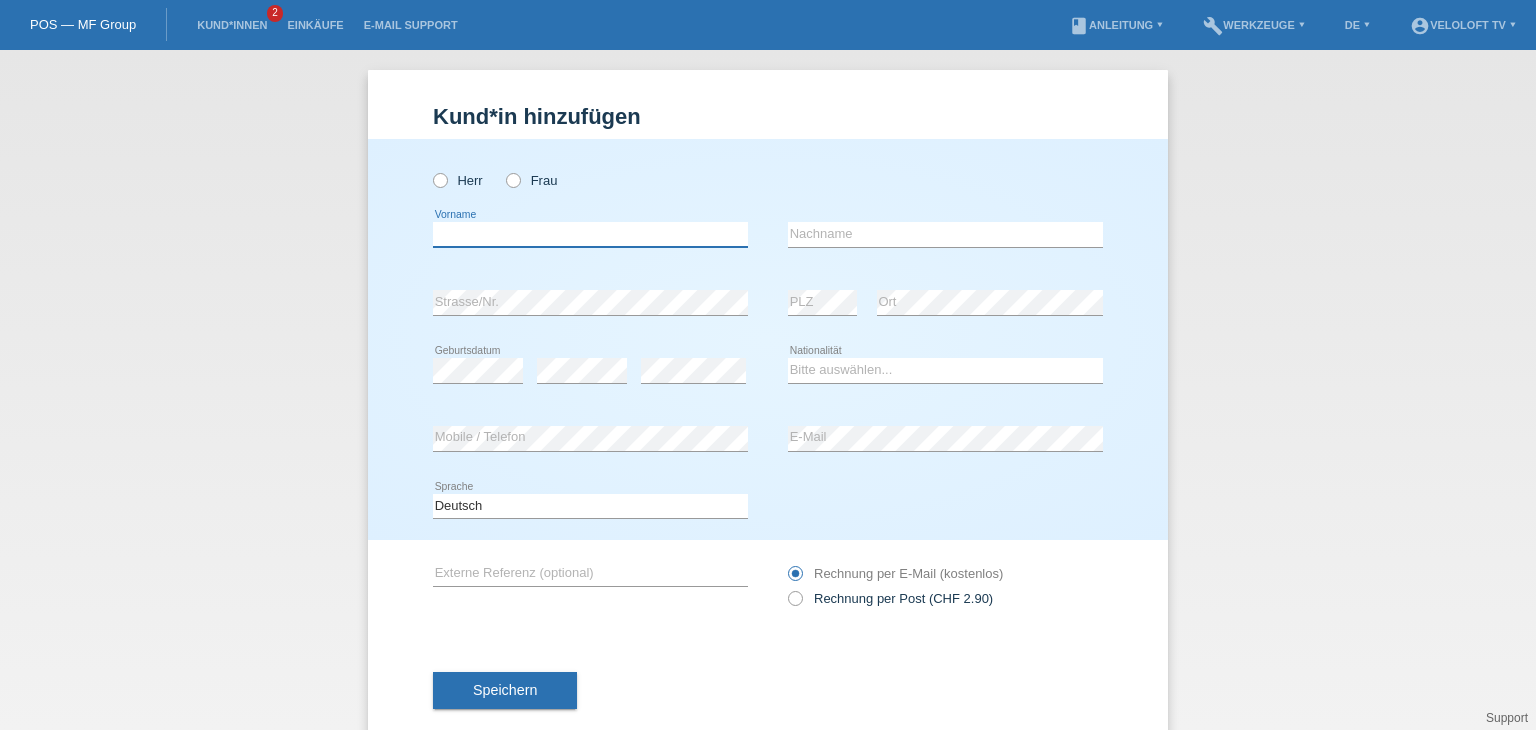 click at bounding box center [590, 234] 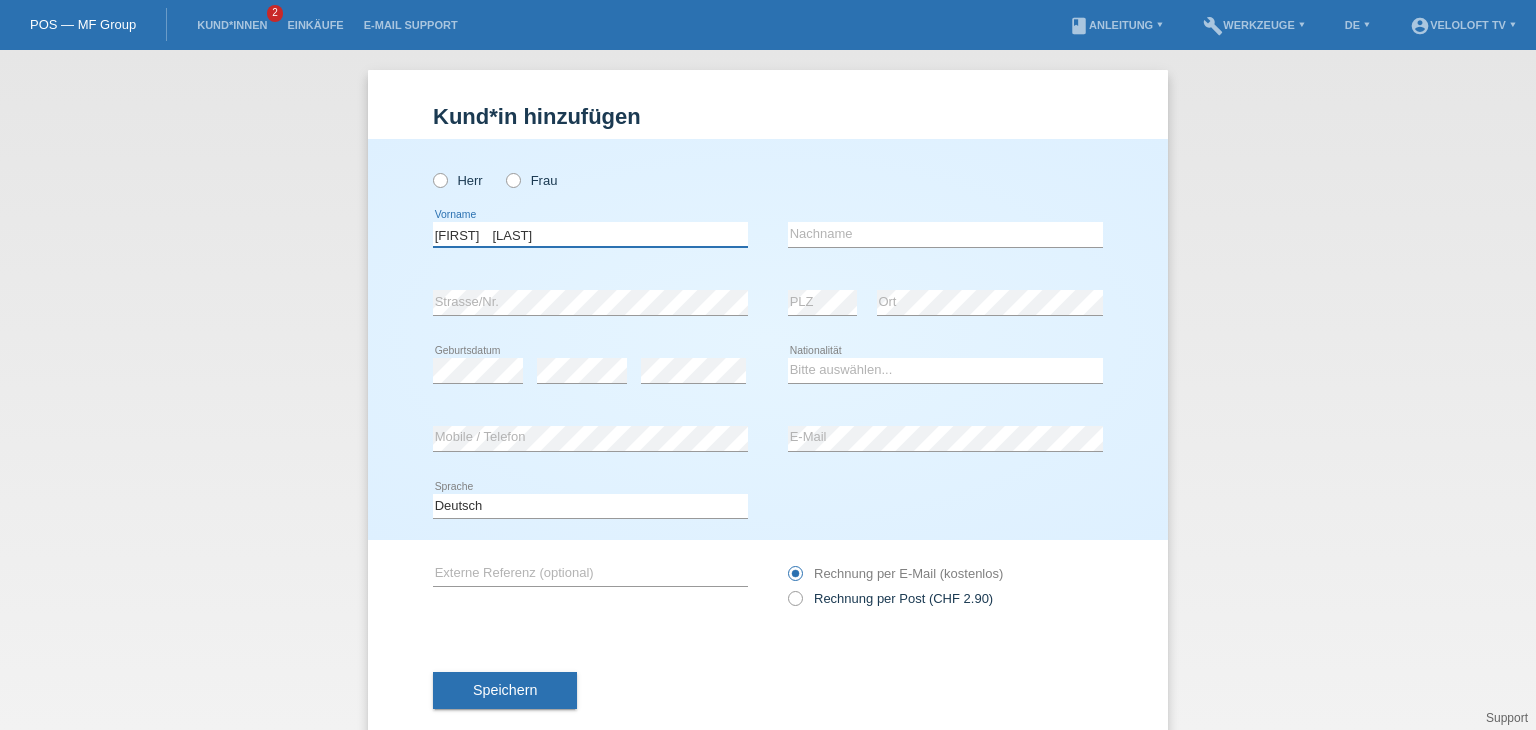 drag, startPoint x: 487, startPoint y: 235, endPoint x: 592, endPoint y: 235, distance: 105 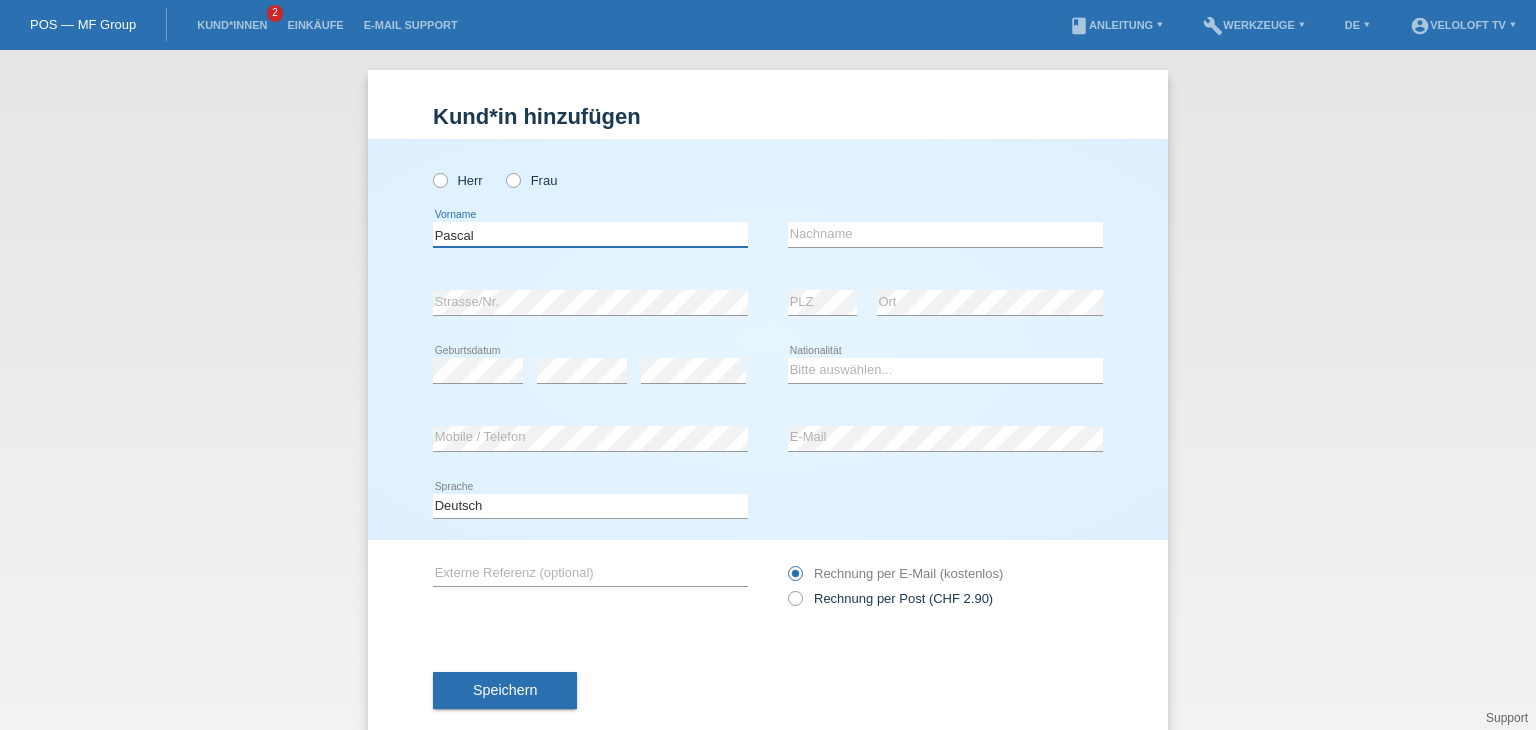 type on "Pascal" 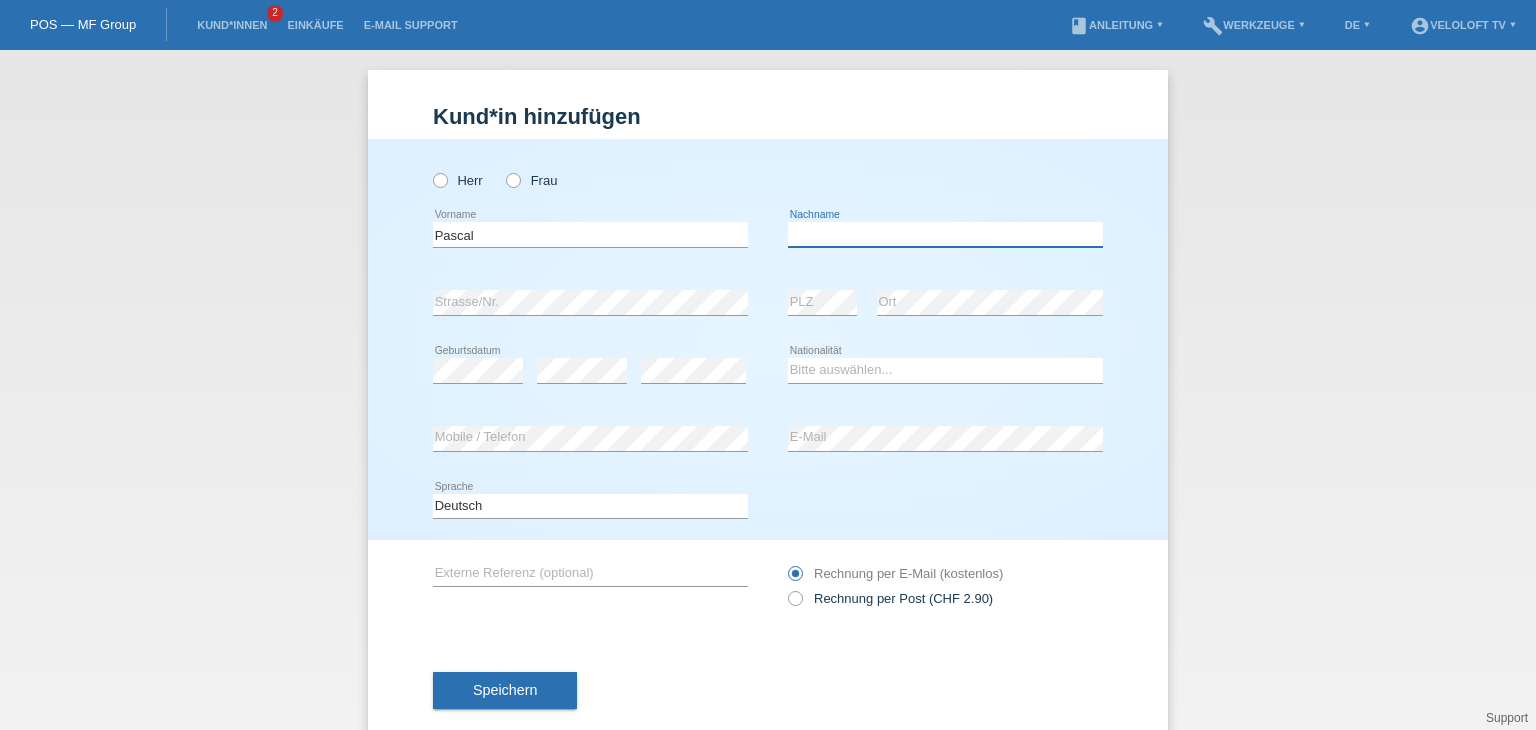 click at bounding box center [945, 234] 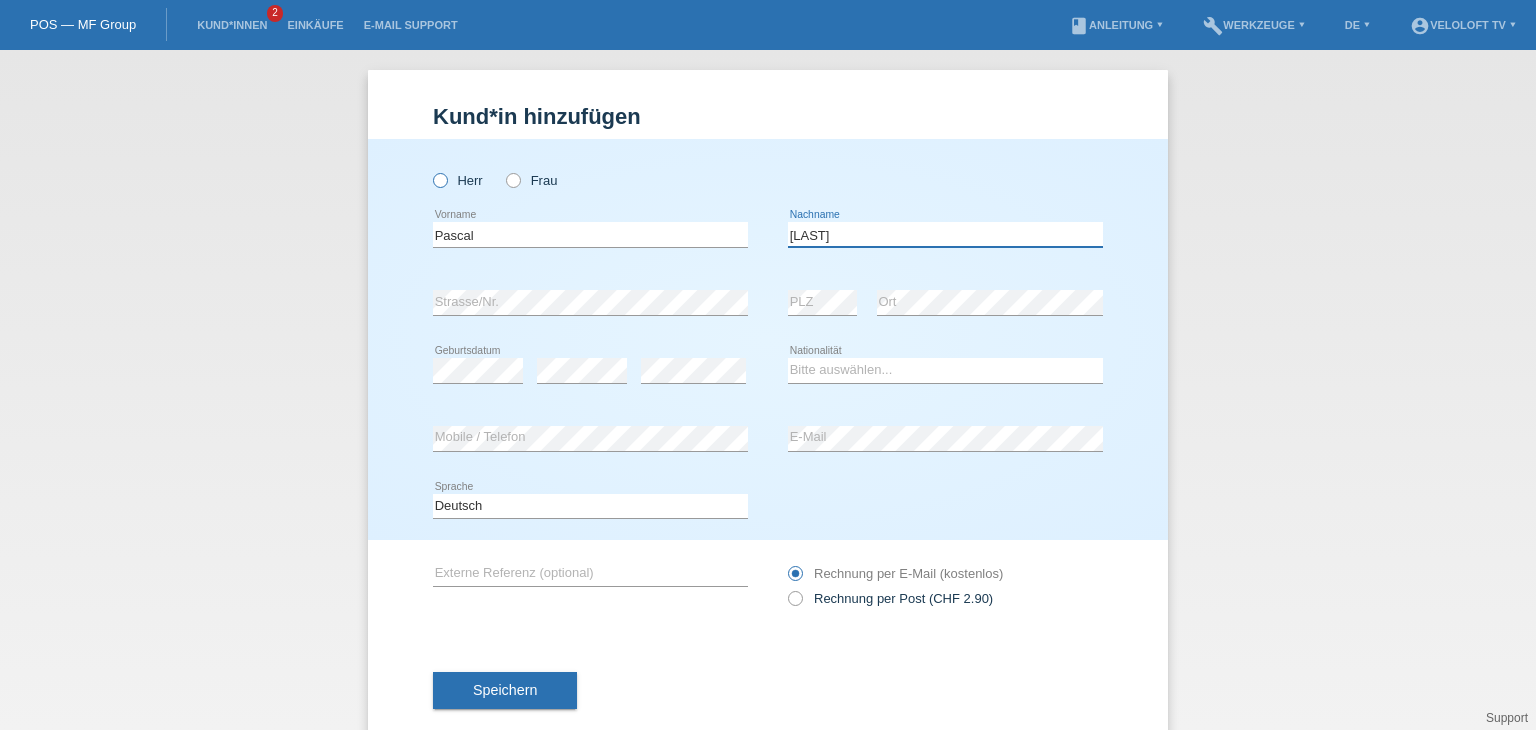 type on "[LAST]" 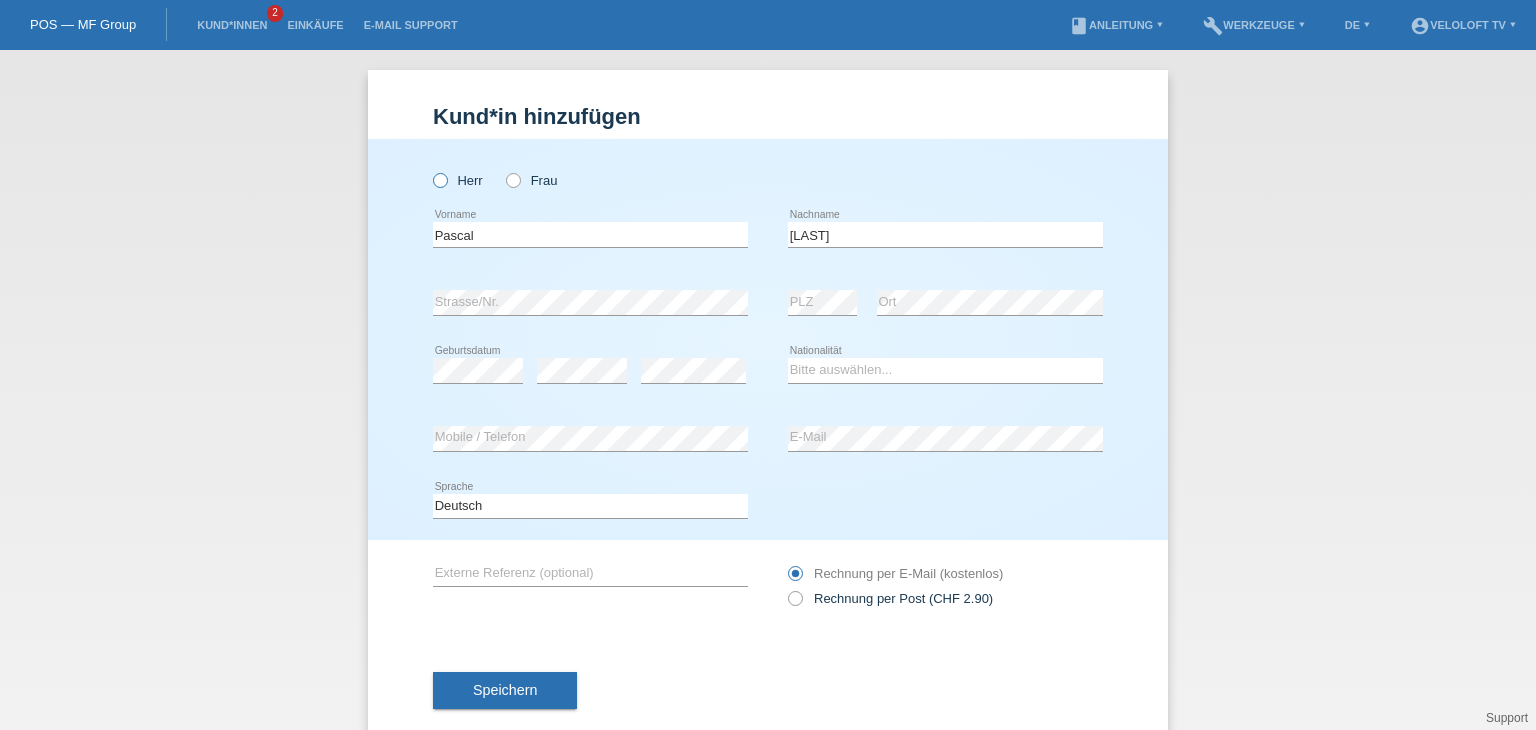 click at bounding box center (430, 170) 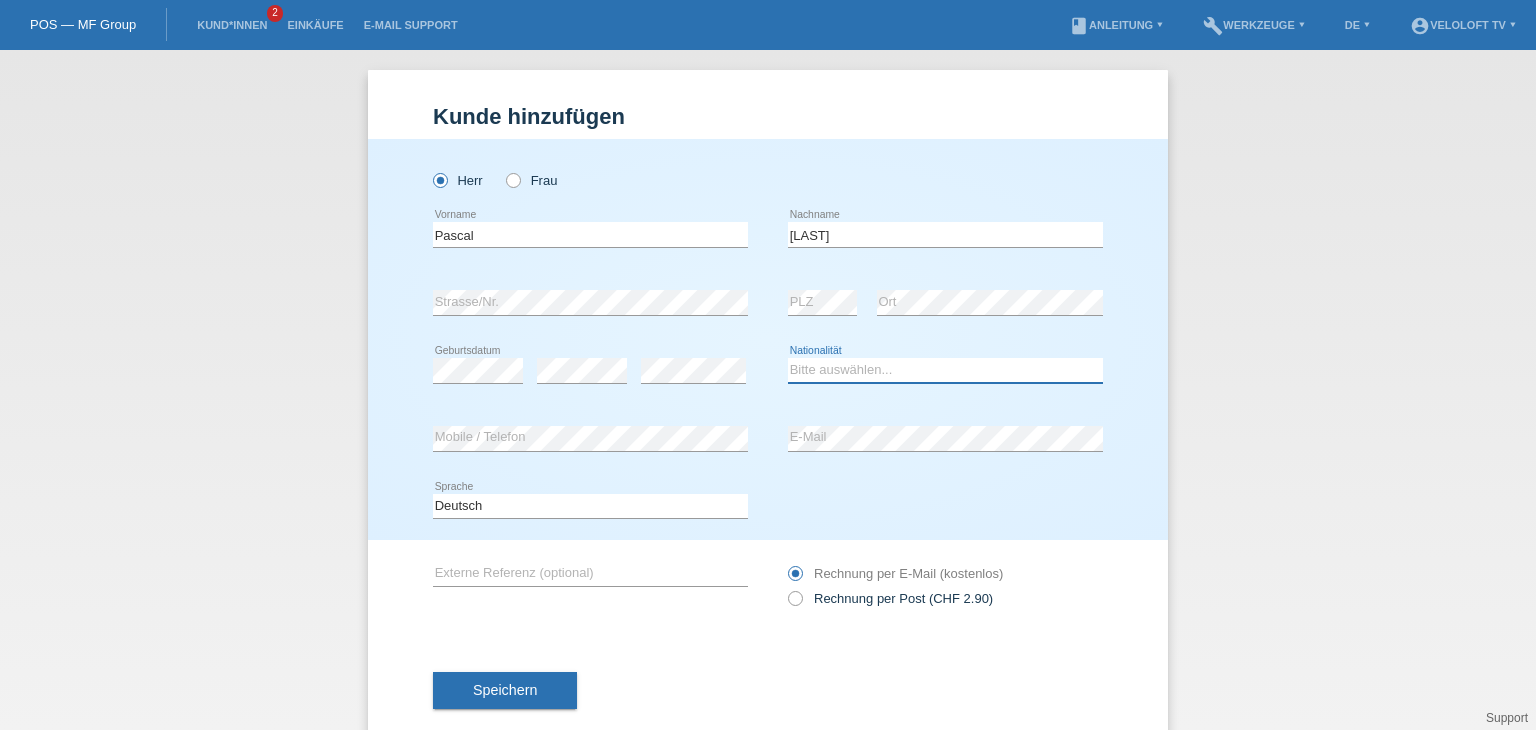 click on "Bitte auswählen...
Schweiz
Deutschland
Liechtenstein
Österreich
------------
Afghanistan
Ägypten
Åland
Albanien
Algerien" at bounding box center [945, 370] 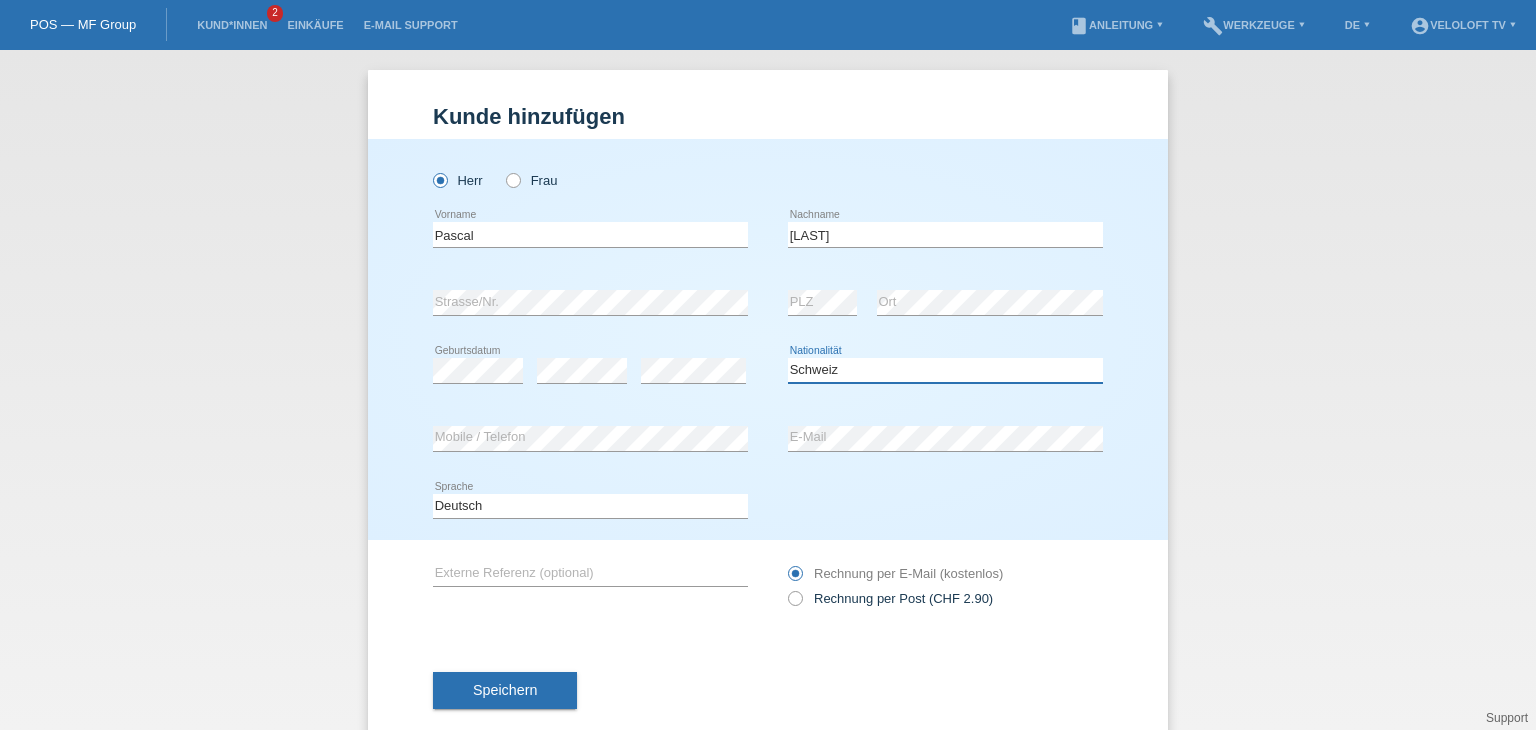 click on "Bitte auswählen...
Schweiz
Deutschland
Liechtenstein
Österreich
------------
Afghanistan
Ägypten
Åland
Albanien
Algerien" at bounding box center (945, 370) 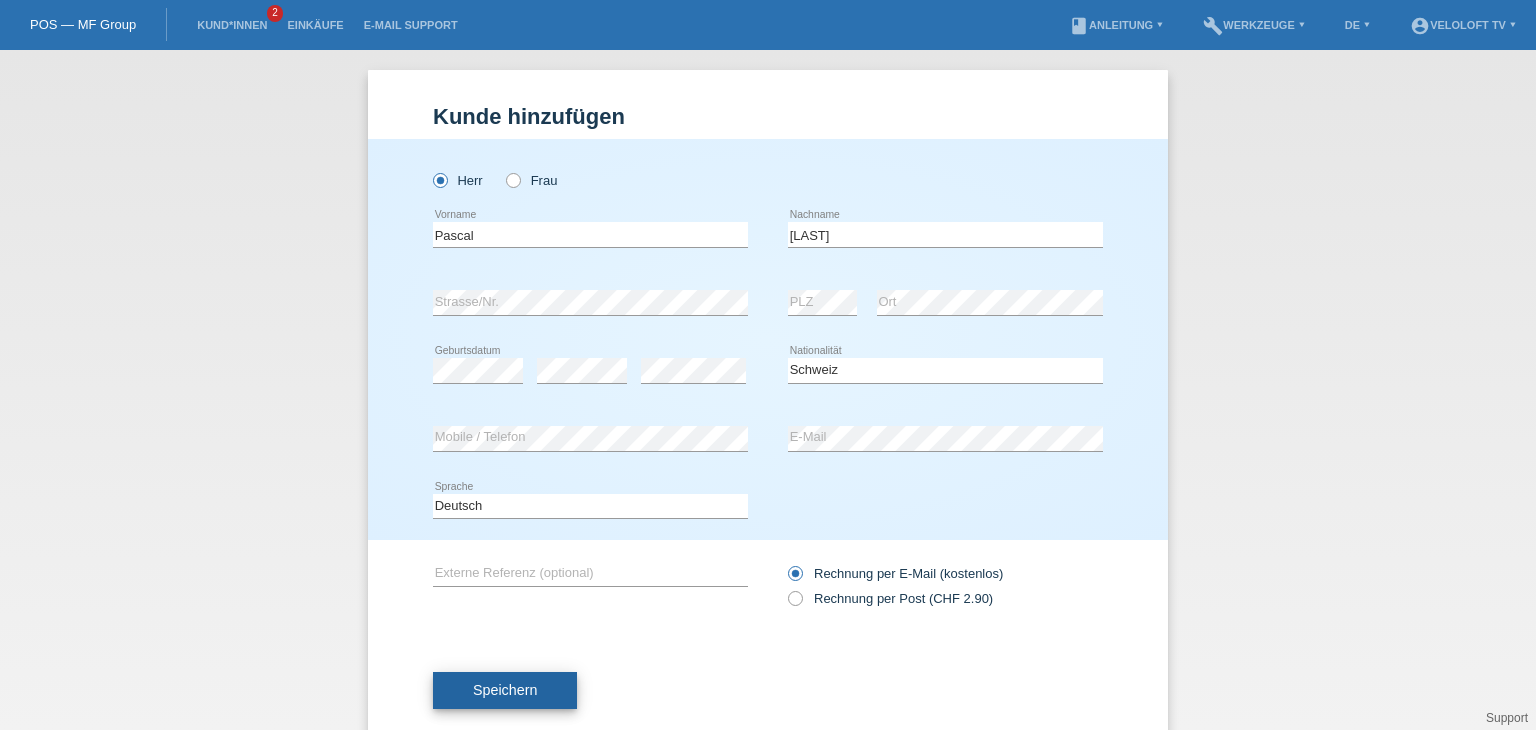 click on "Speichern" at bounding box center [505, 690] 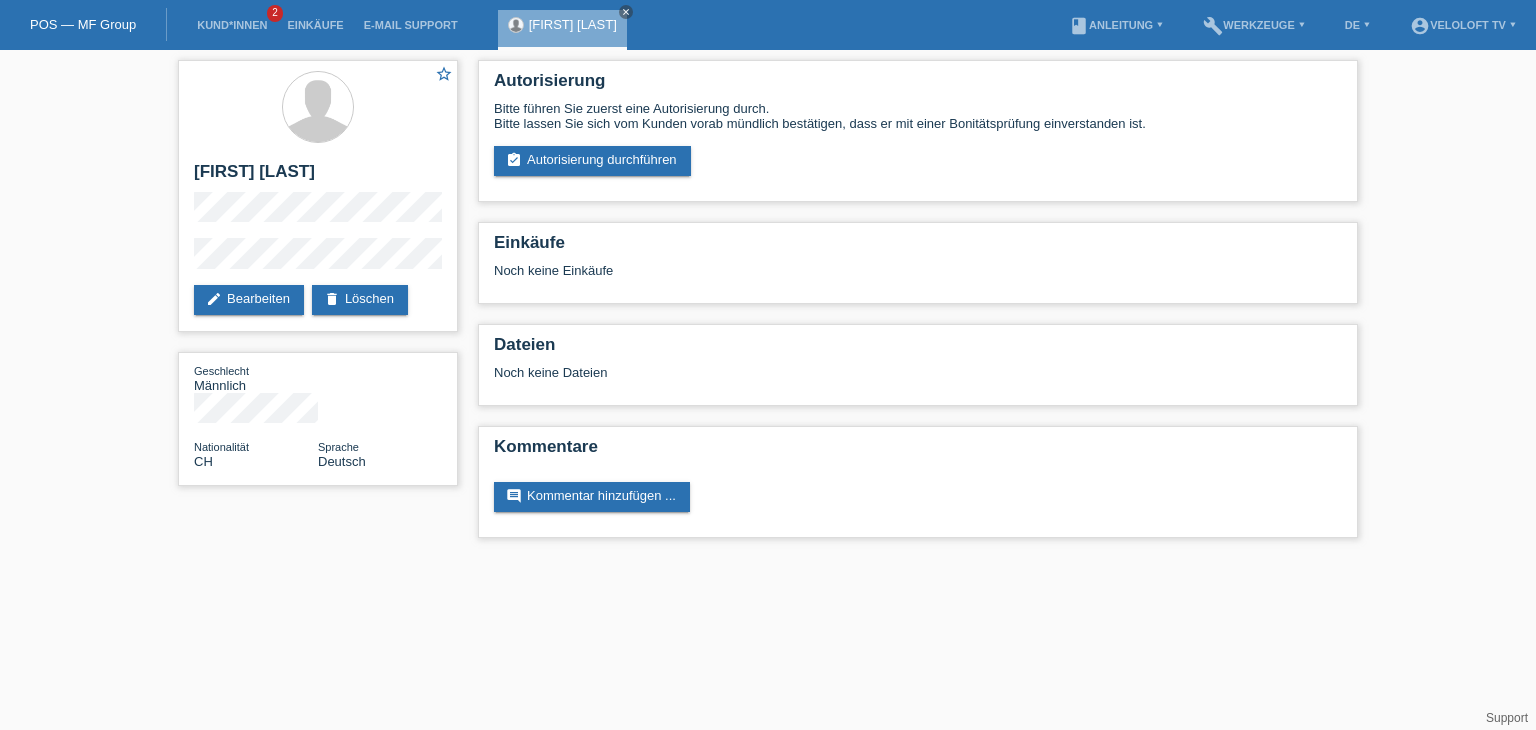 scroll, scrollTop: 0, scrollLeft: 0, axis: both 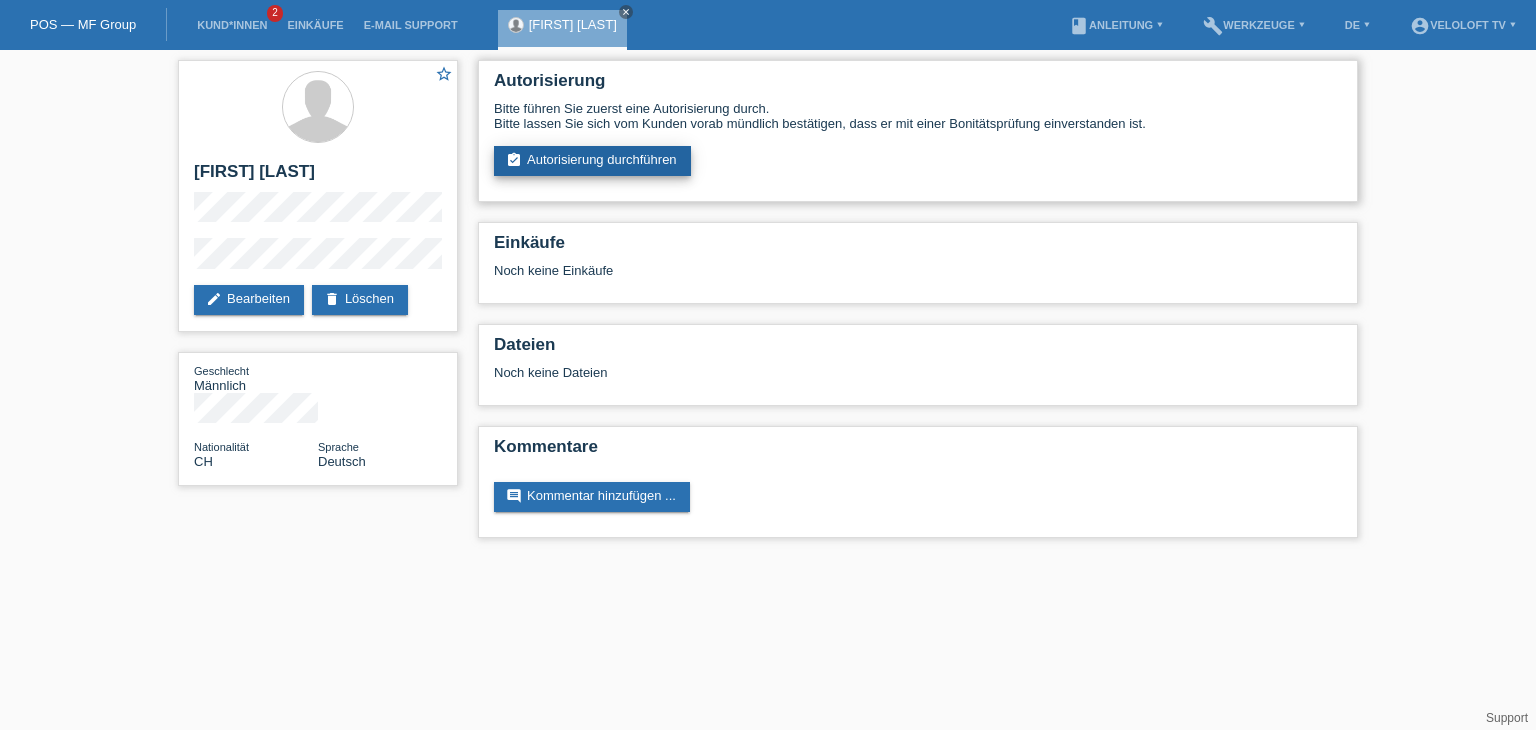 click on "assignment_turned_in  Autorisierung durchführen" at bounding box center [592, 161] 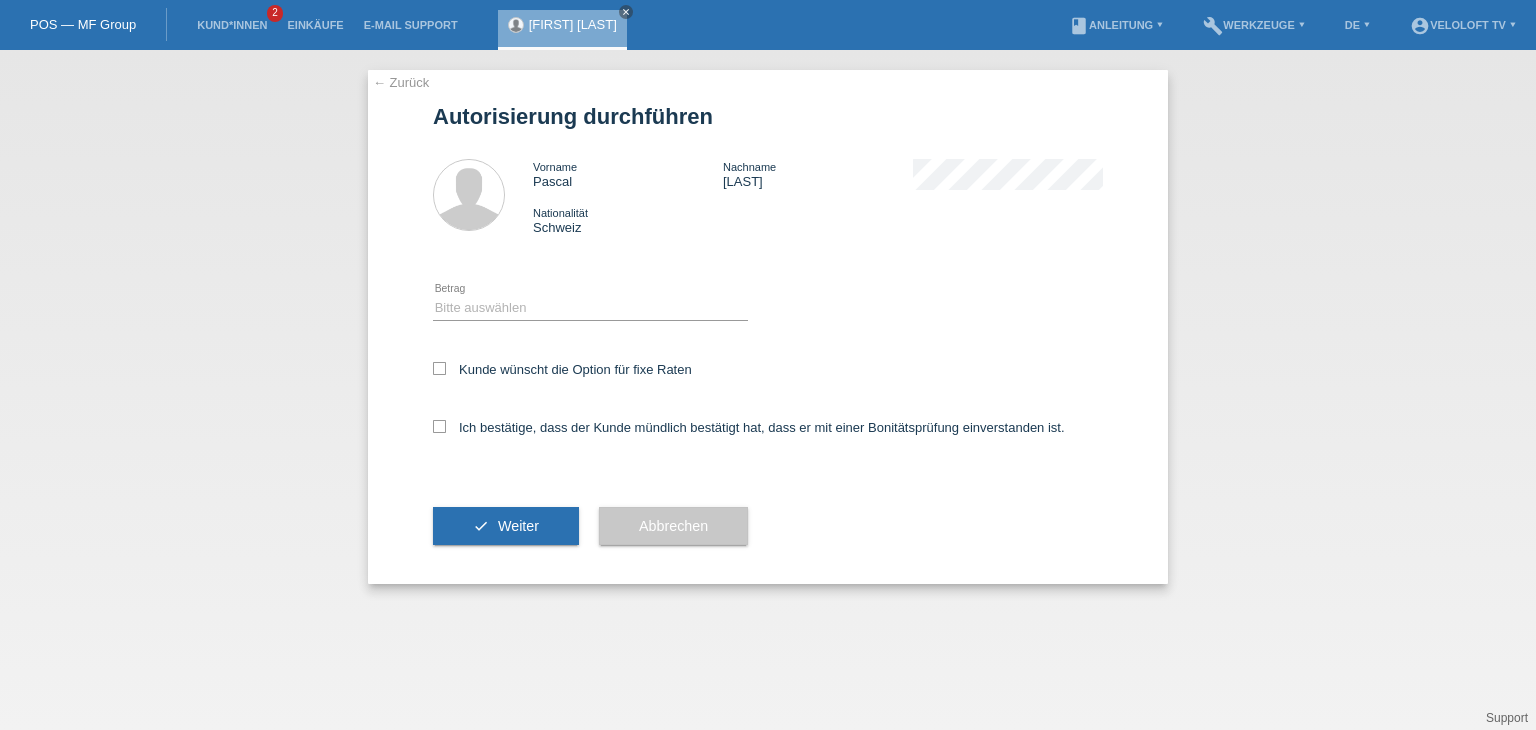 scroll, scrollTop: 0, scrollLeft: 0, axis: both 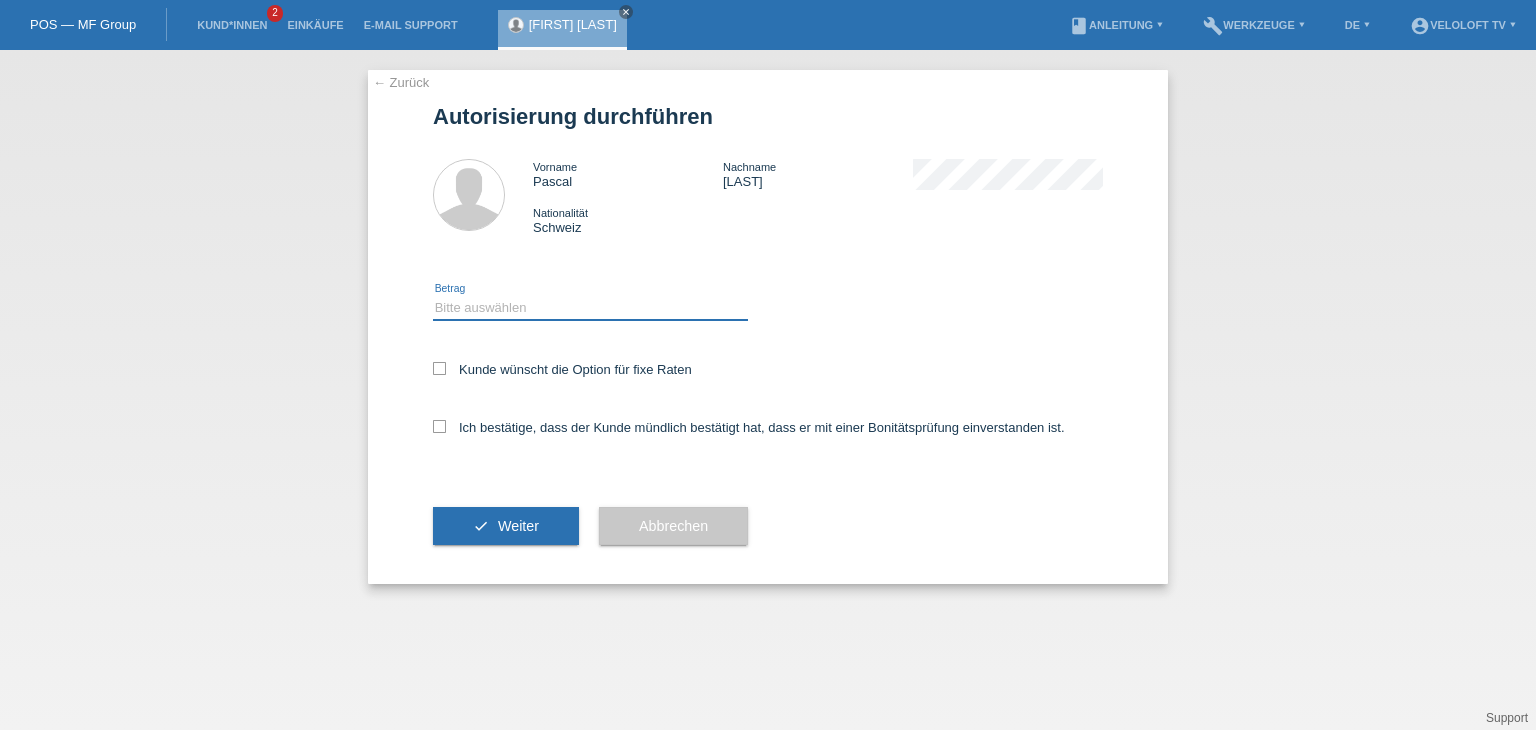 drag, startPoint x: 581, startPoint y: 304, endPoint x: 591, endPoint y: 315, distance: 14.866069 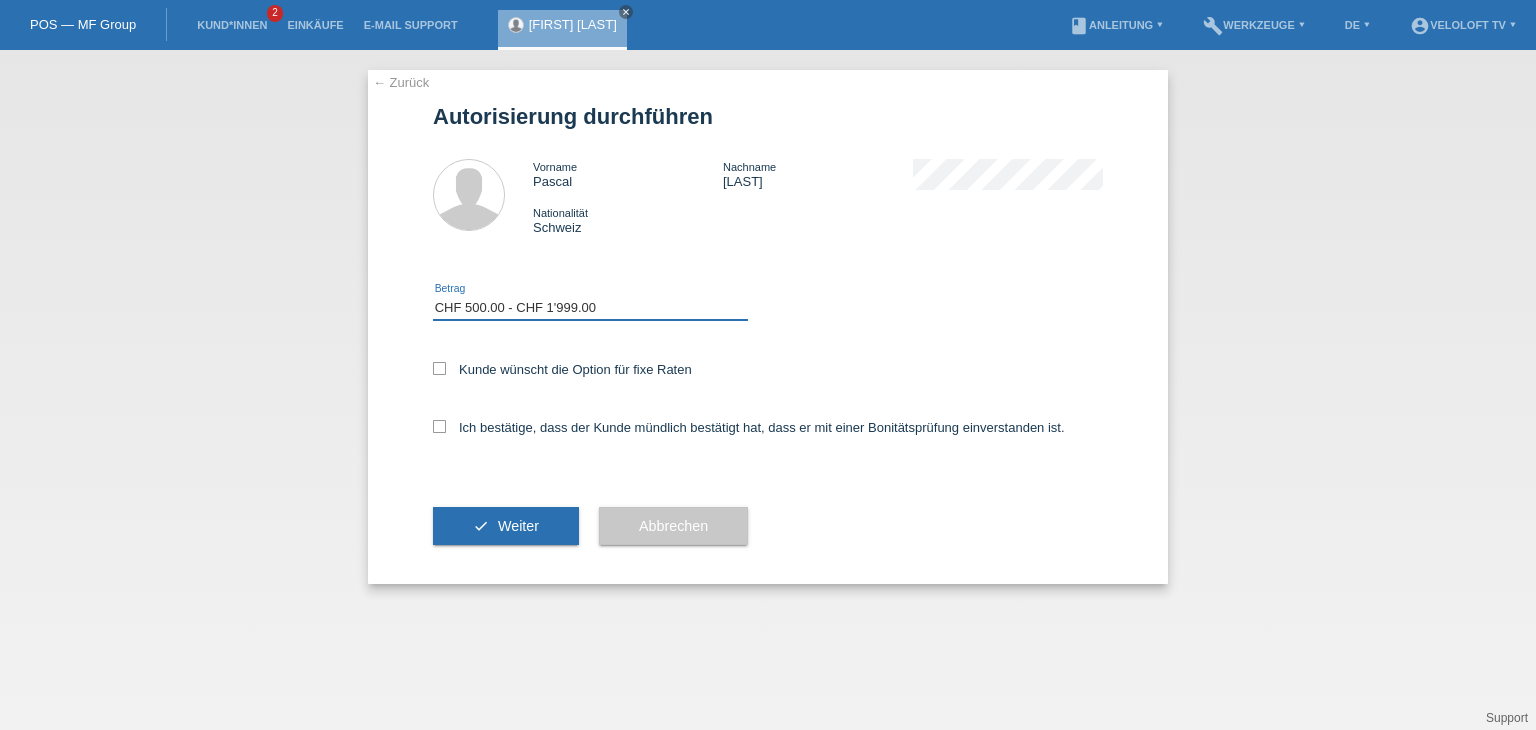 click on "Bitte auswählen
CHF 1.00 - CHF 499.00
CHF 500.00 - CHF 1'999.00
CHF 2'000.00 - CHF 15'000.00" at bounding box center (590, 308) 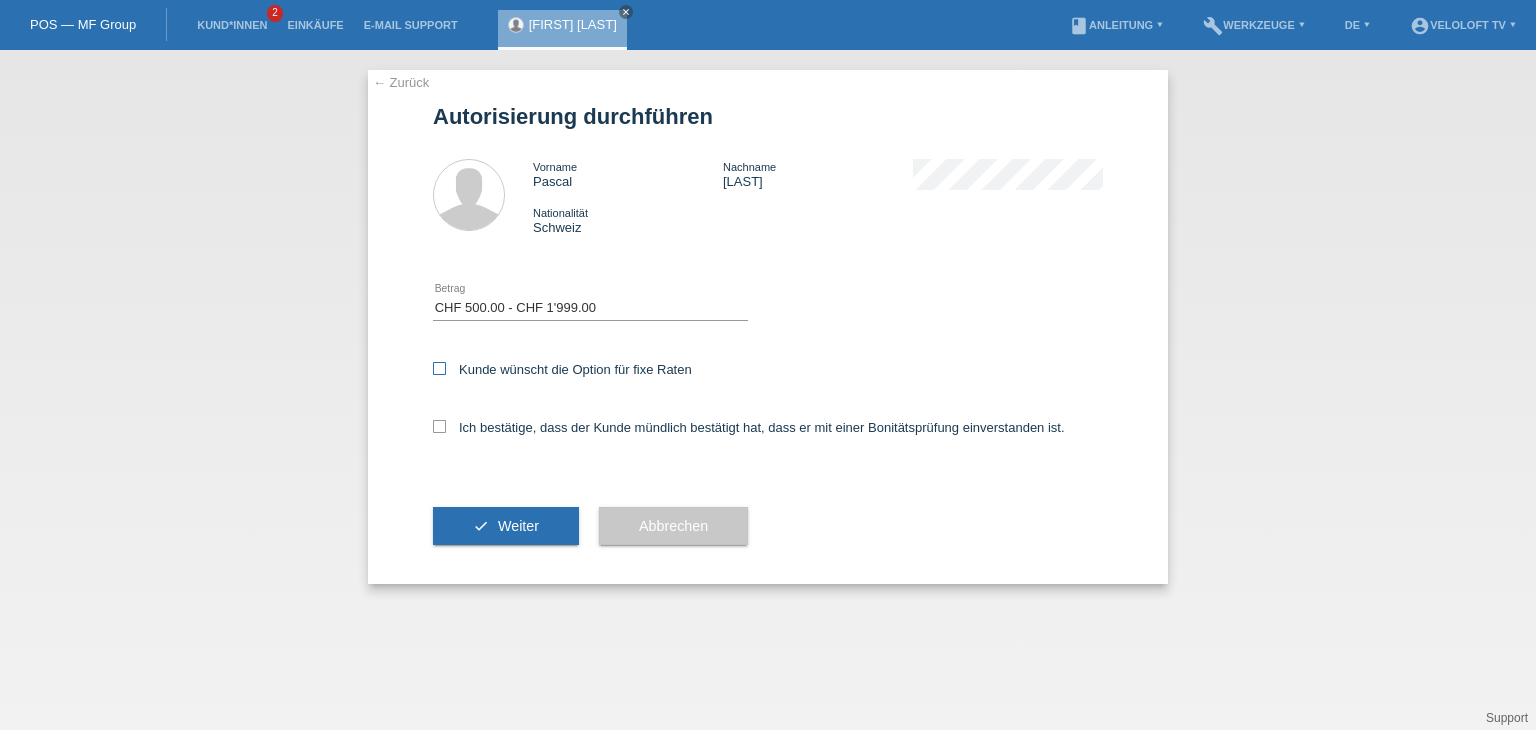 click on "Kunde wünscht die Option für fixe Raten" at bounding box center [562, 369] 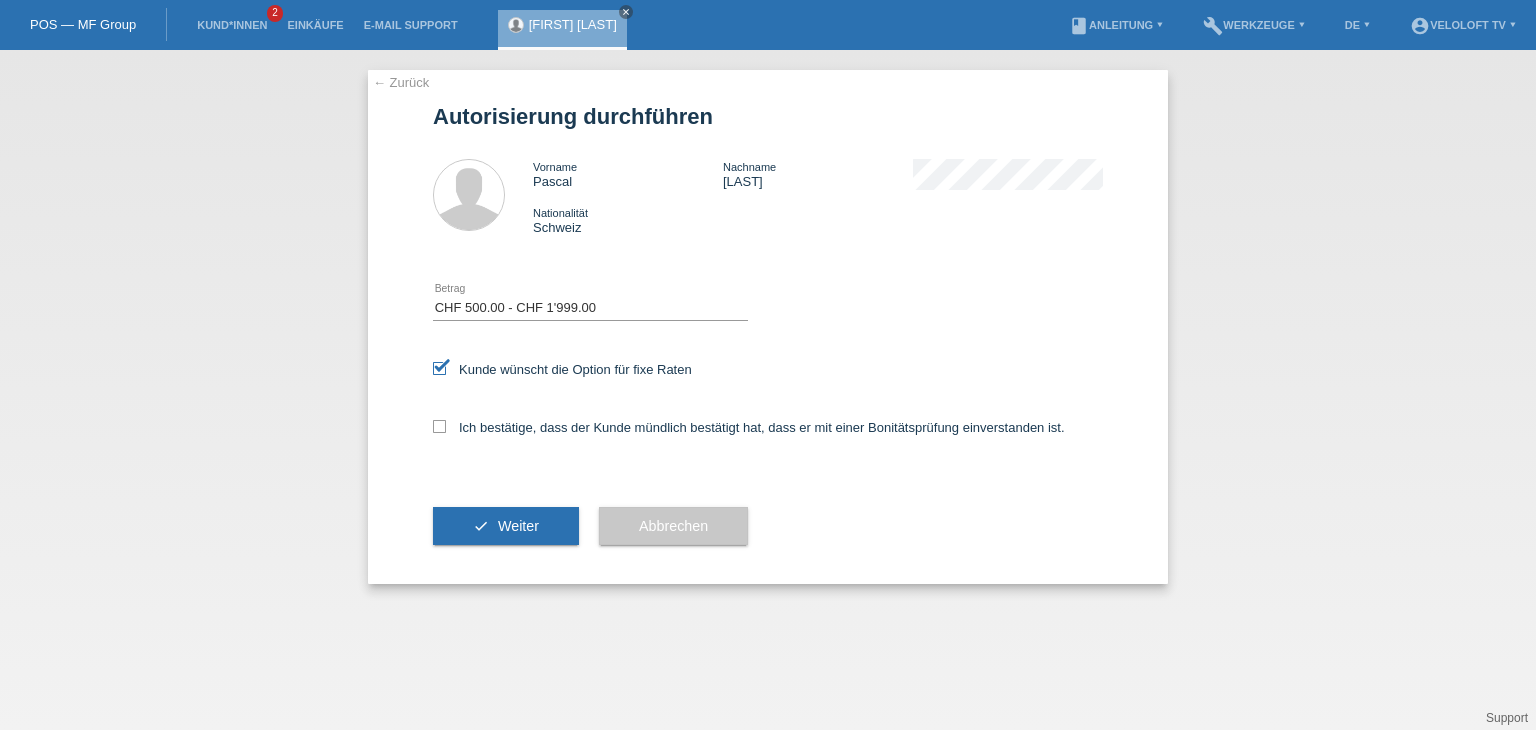 click on "Ich bestätige, dass der Kunde mündlich bestätigt hat, dass er mit einer Bonitätsprüfung einverstanden ist." at bounding box center (768, 434) 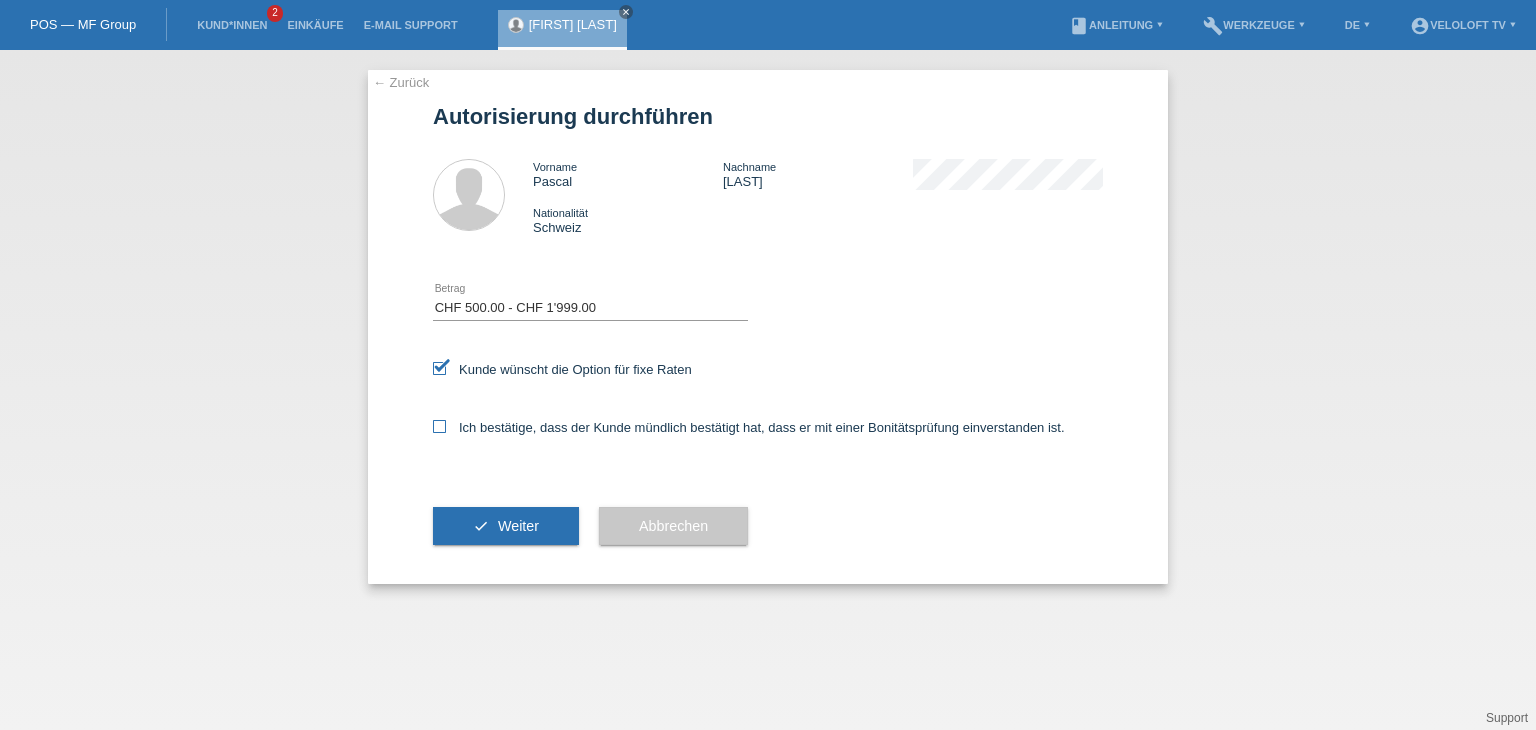 click on "Ich bestätige, dass der Kunde mündlich bestätigt hat, dass er mit einer Bonitätsprüfung einverstanden ist." at bounding box center [749, 427] 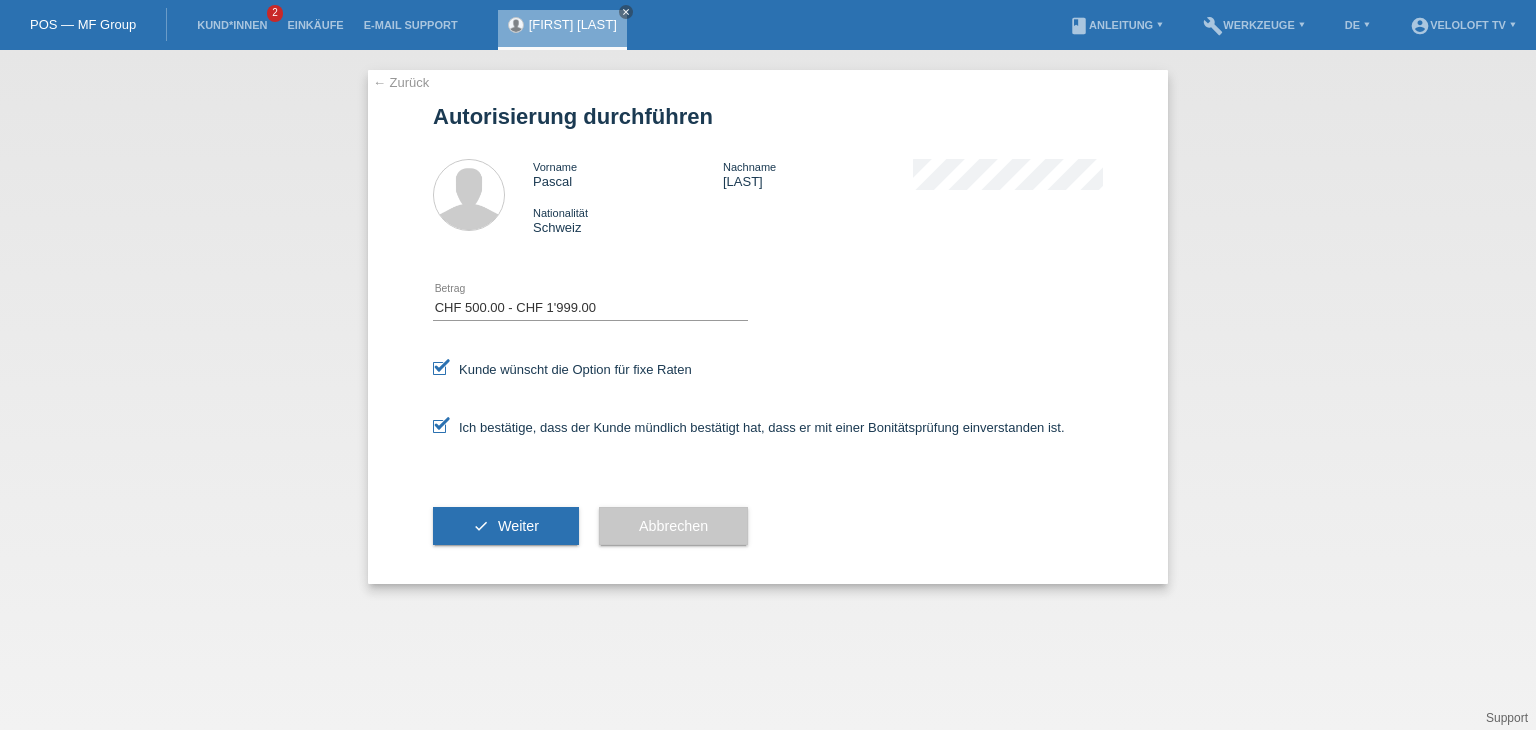 drag, startPoint x: 541, startPoint y: 517, endPoint x: 764, endPoint y: 469, distance: 228.10744 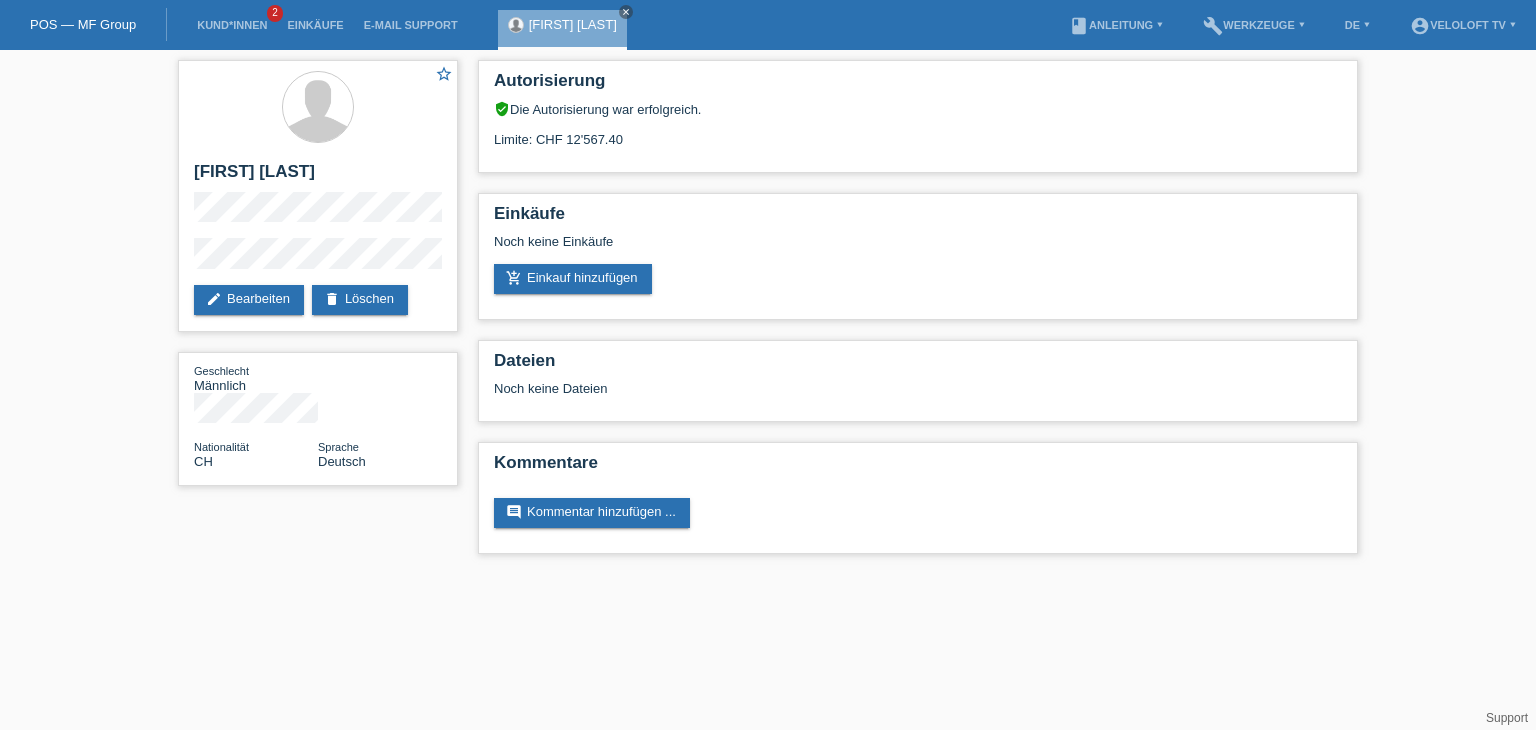 scroll, scrollTop: 0, scrollLeft: 0, axis: both 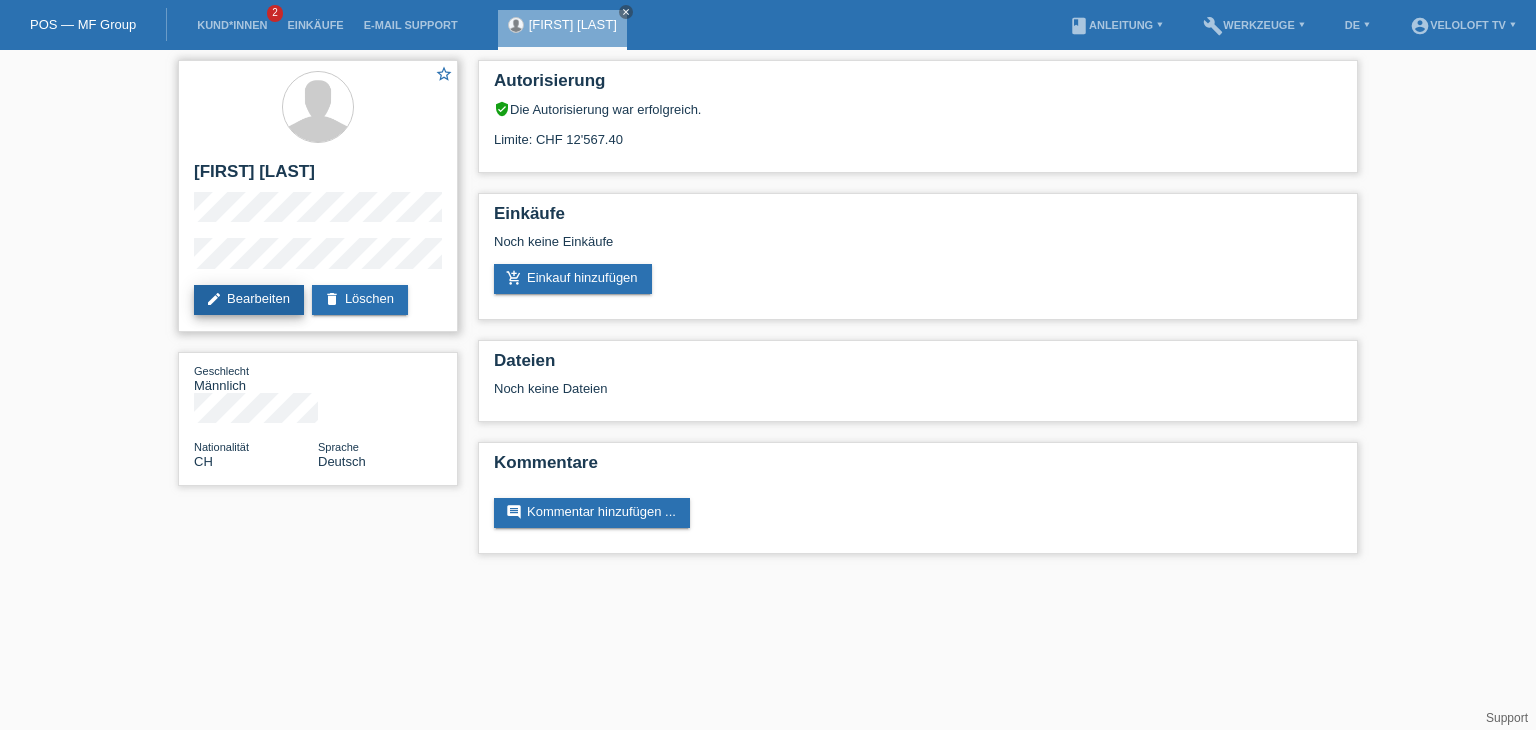 click on "edit  Bearbeiten" at bounding box center [249, 300] 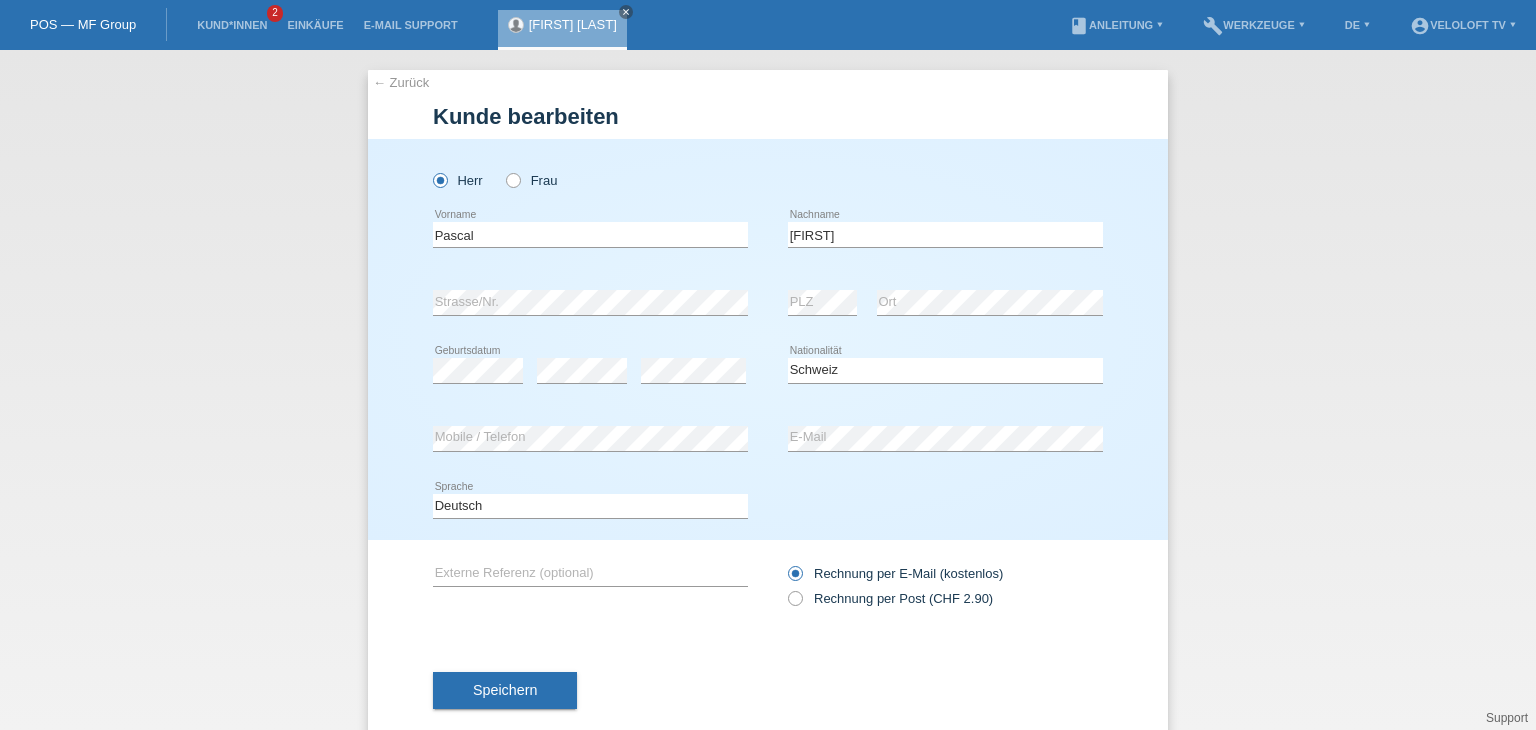 select on "CH" 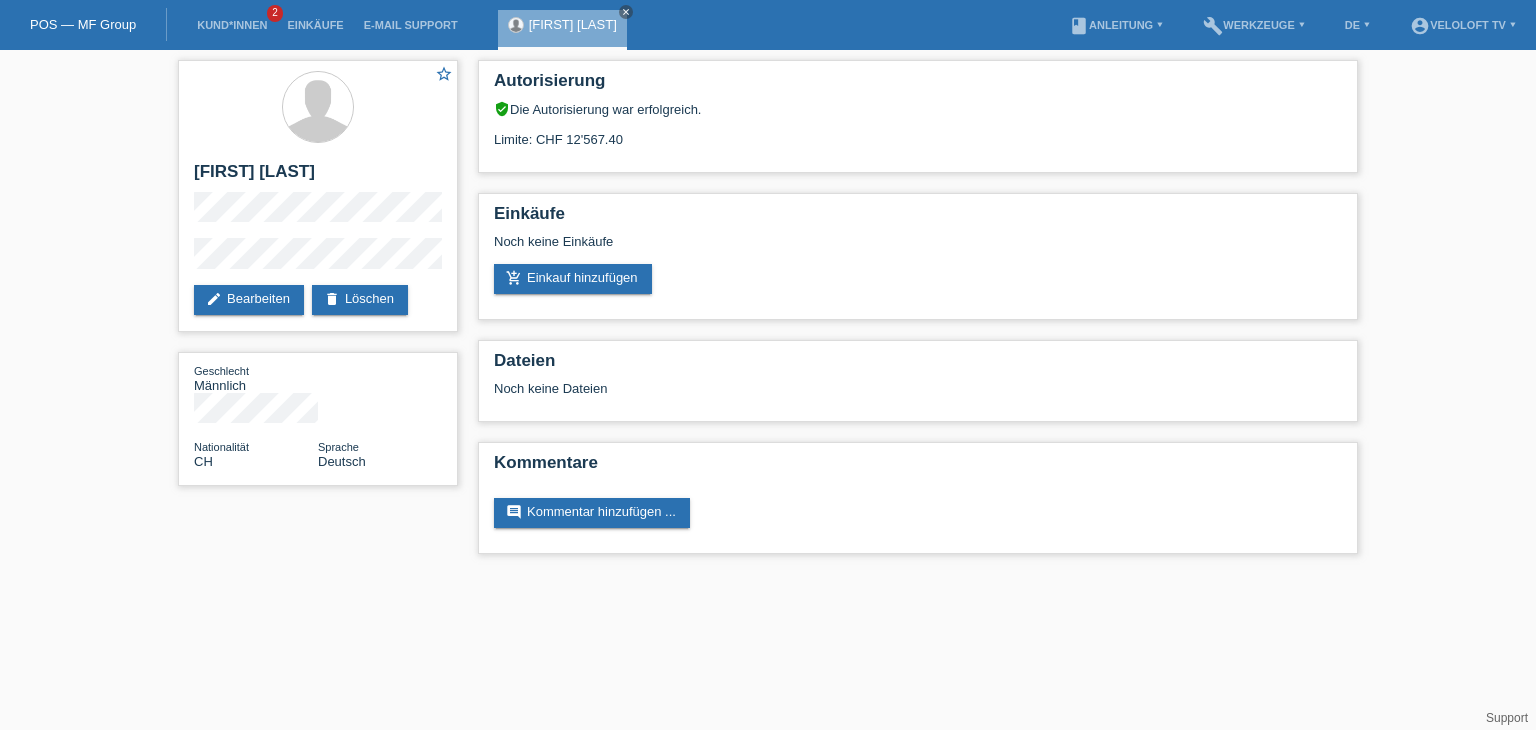 scroll, scrollTop: 0, scrollLeft: 0, axis: both 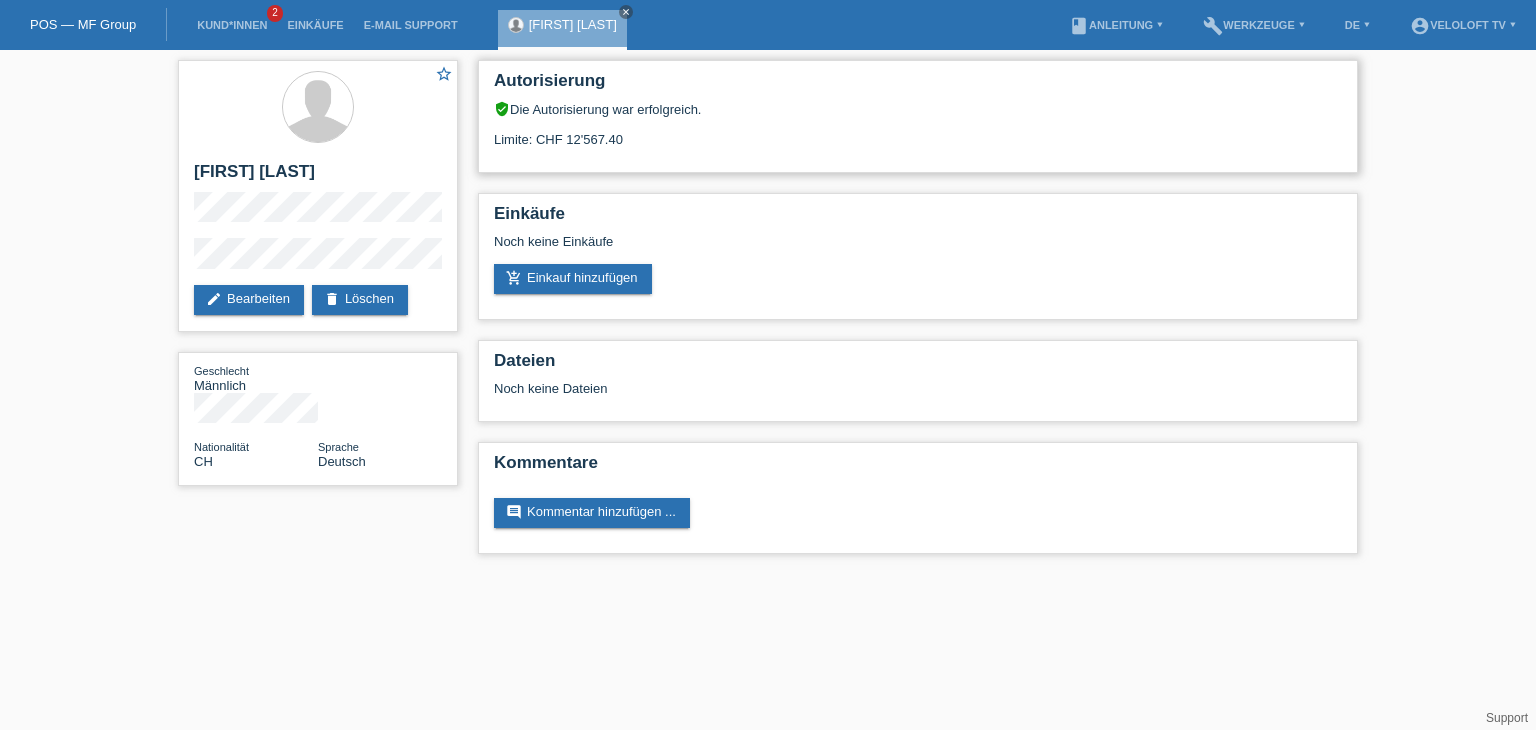 click on "Limite: CHF 12'567.40" at bounding box center [918, 132] 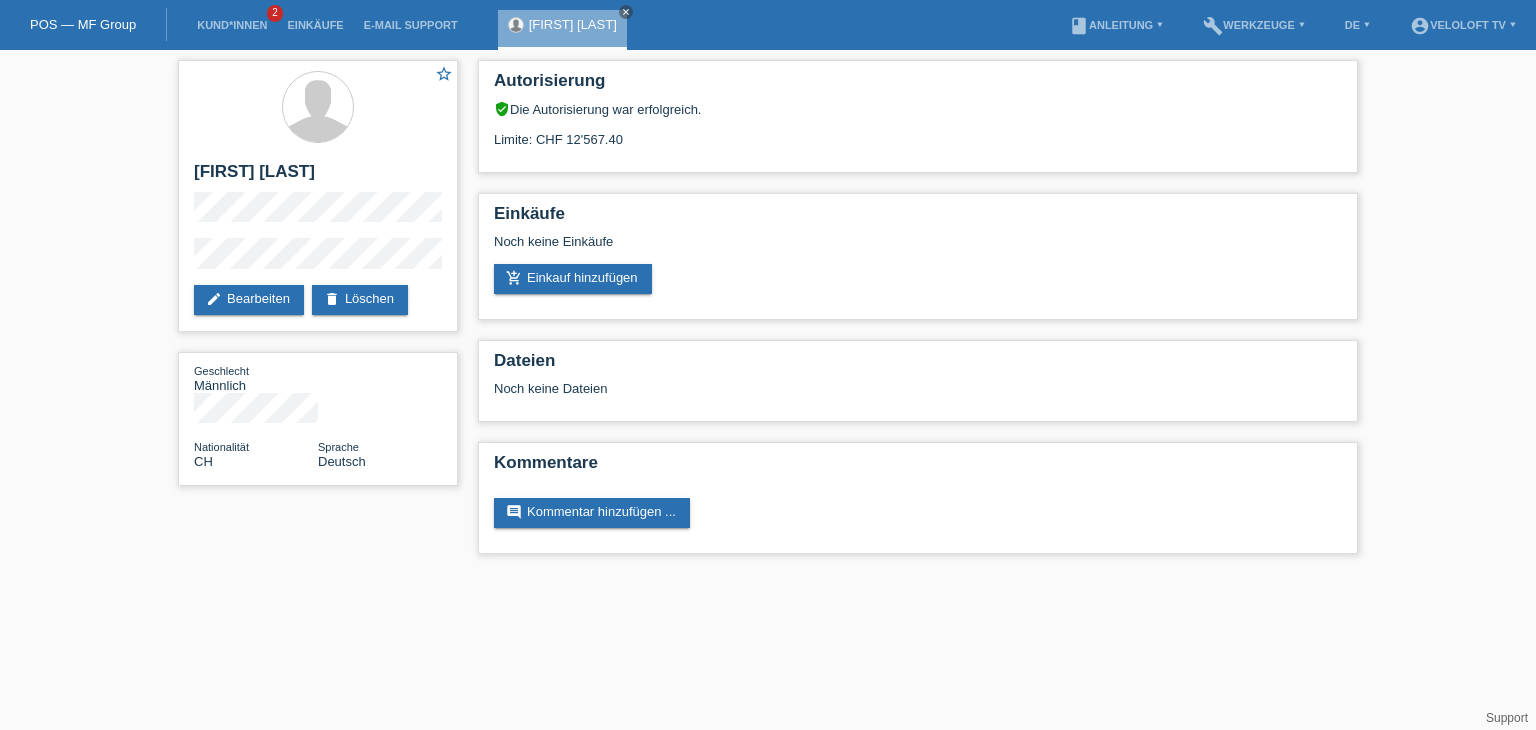 copy on "CHF 12'567.40" 